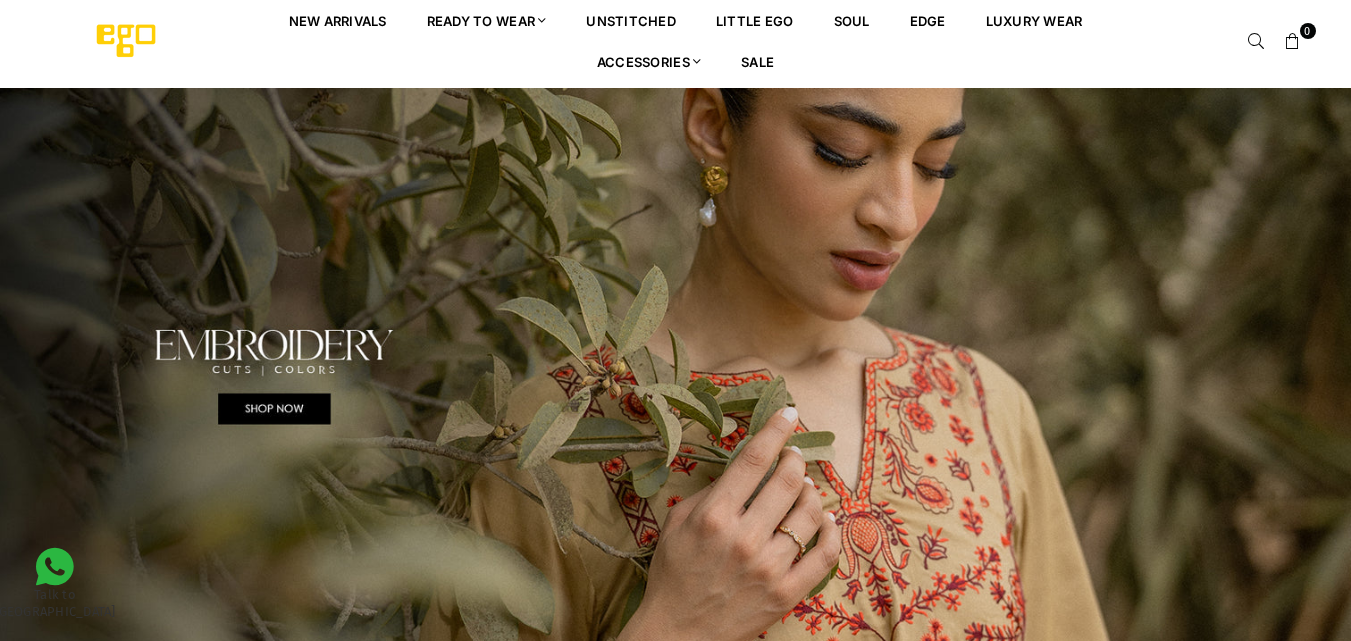 scroll, scrollTop: 0, scrollLeft: 0, axis: both 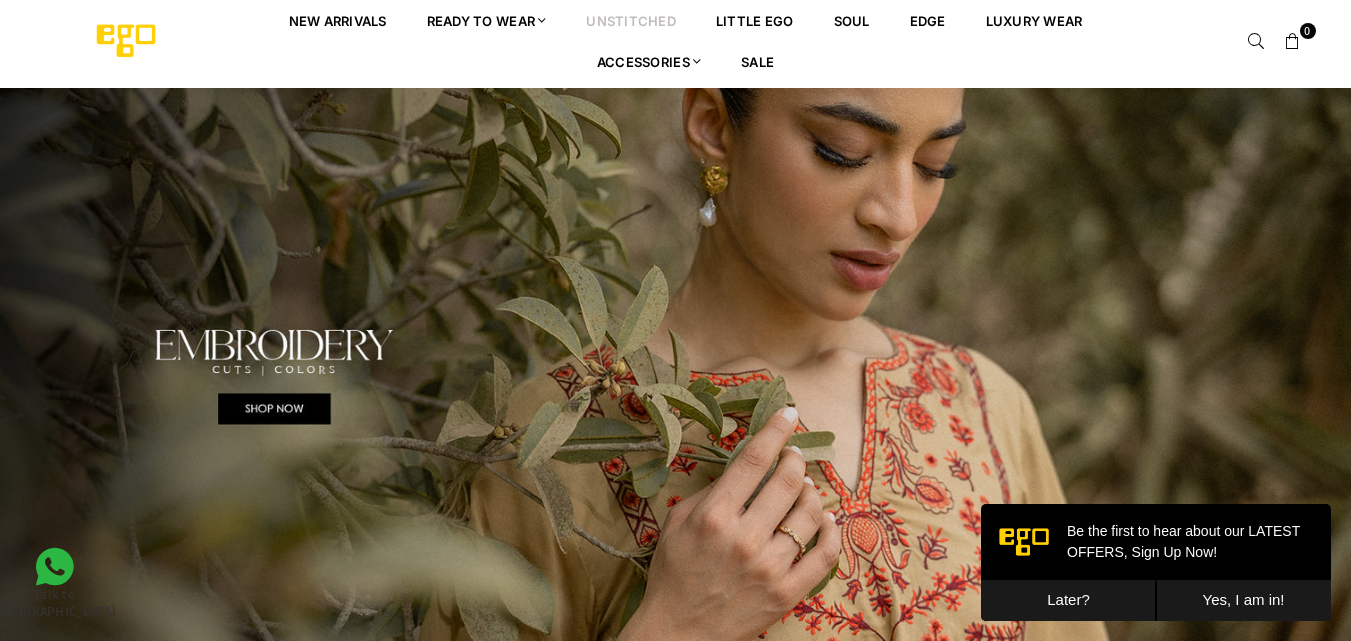 click on "unstitched" at bounding box center [631, 20] 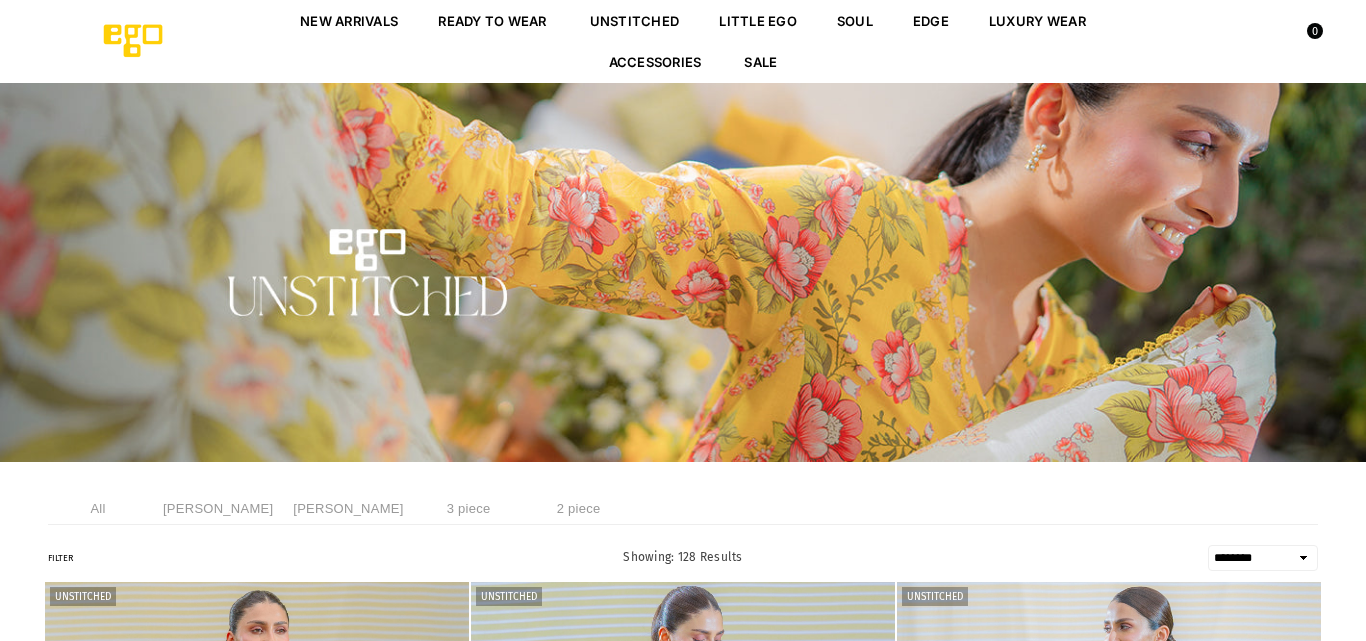 select on "******" 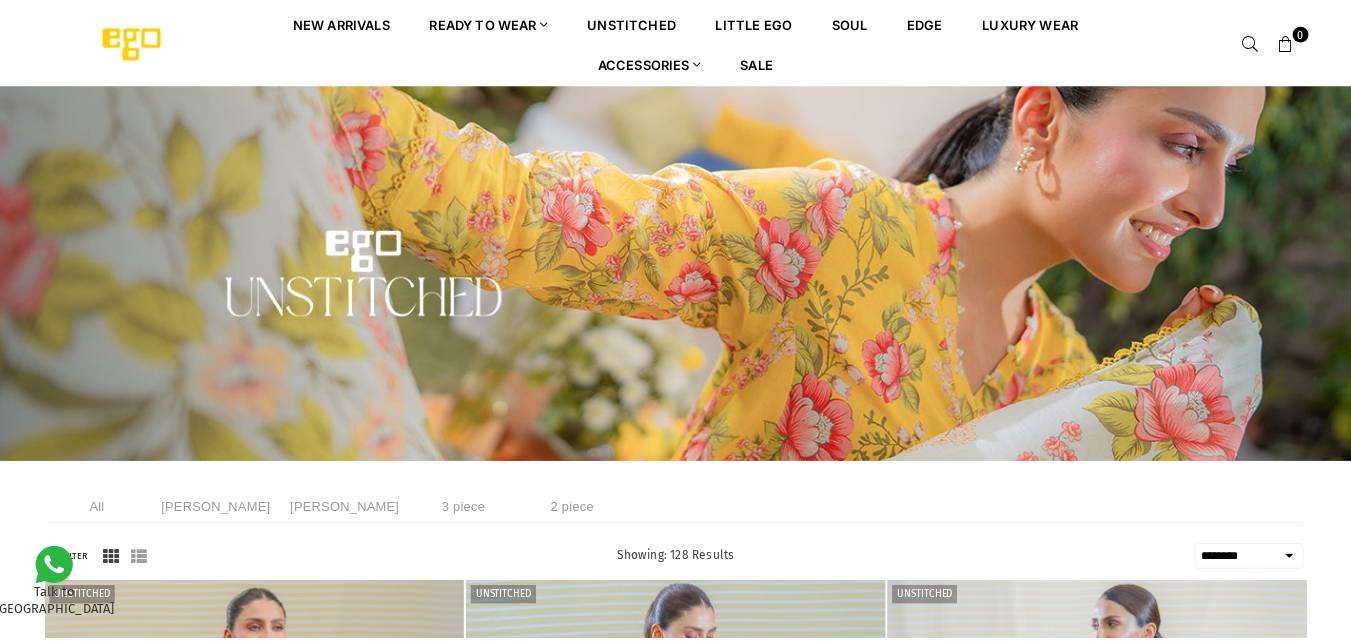 scroll, scrollTop: 0, scrollLeft: 0, axis: both 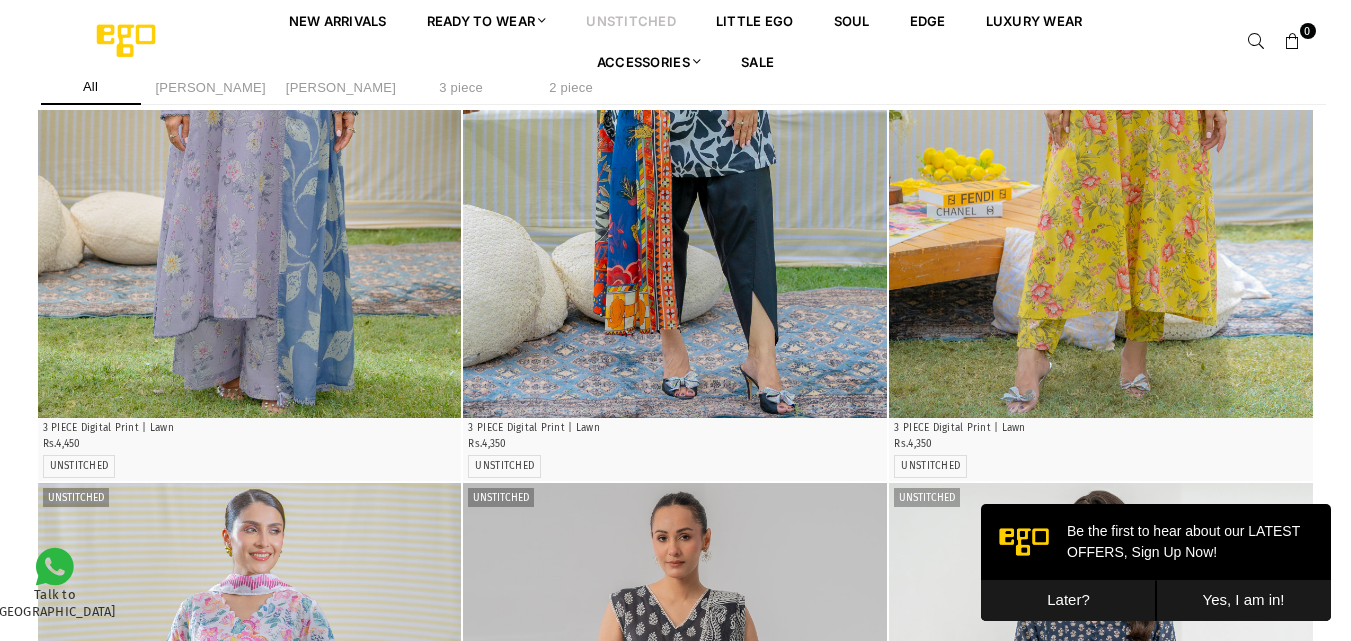 click on "Later?" at bounding box center [1068, 600] 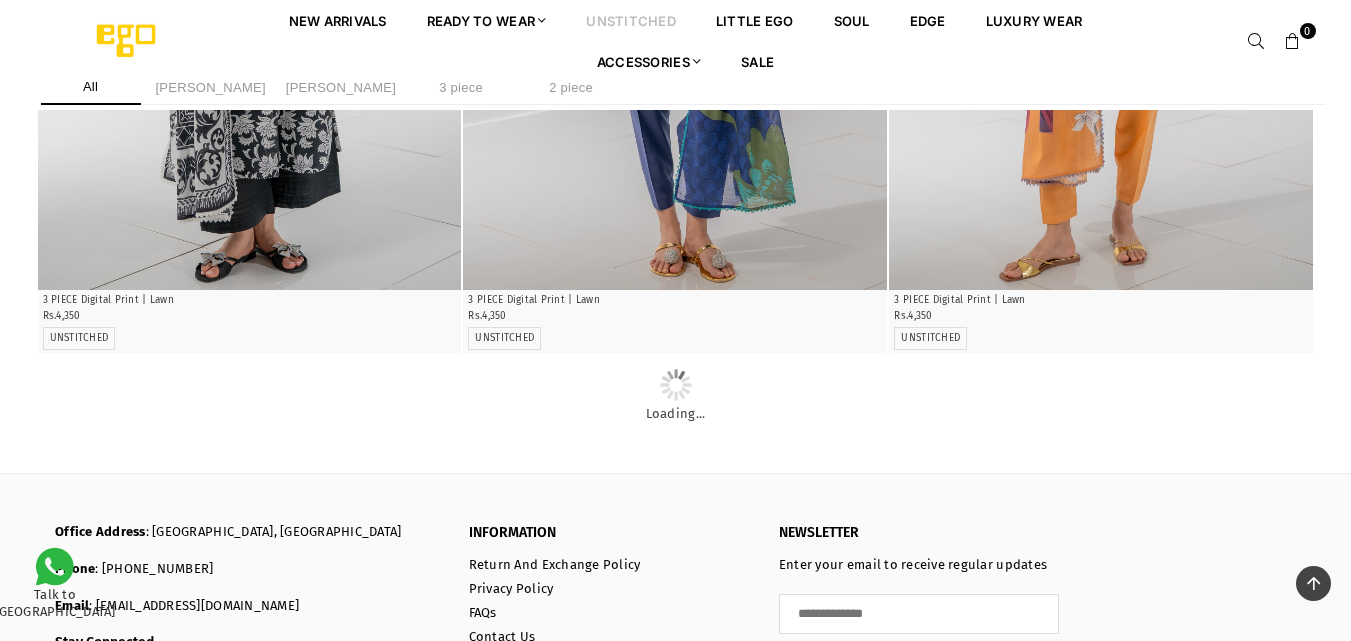 scroll, scrollTop: 4526, scrollLeft: 0, axis: vertical 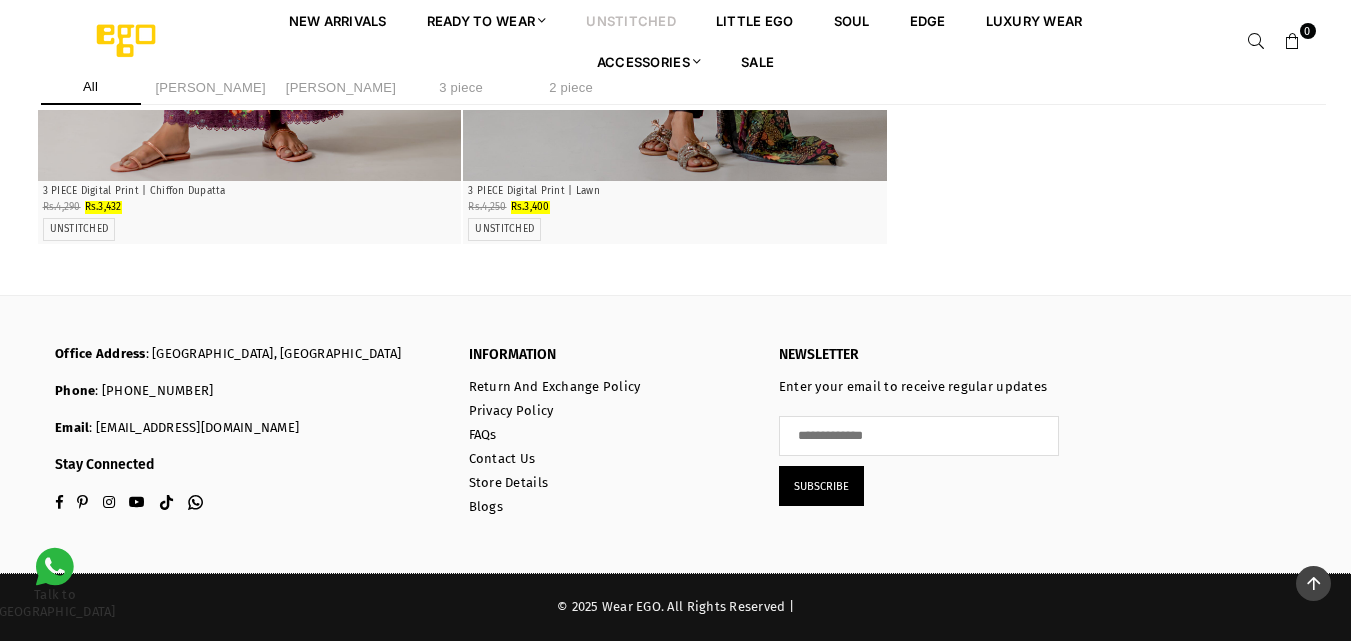 click at bounding box center [250, -4856] 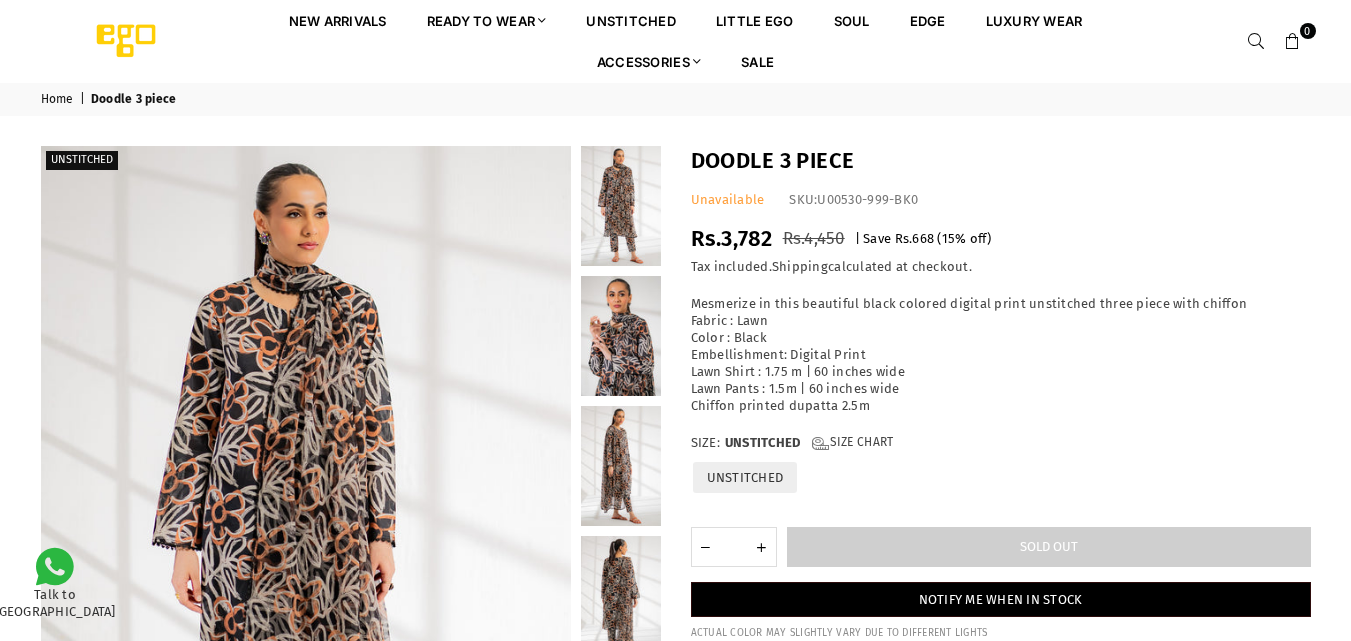scroll, scrollTop: 0, scrollLeft: 0, axis: both 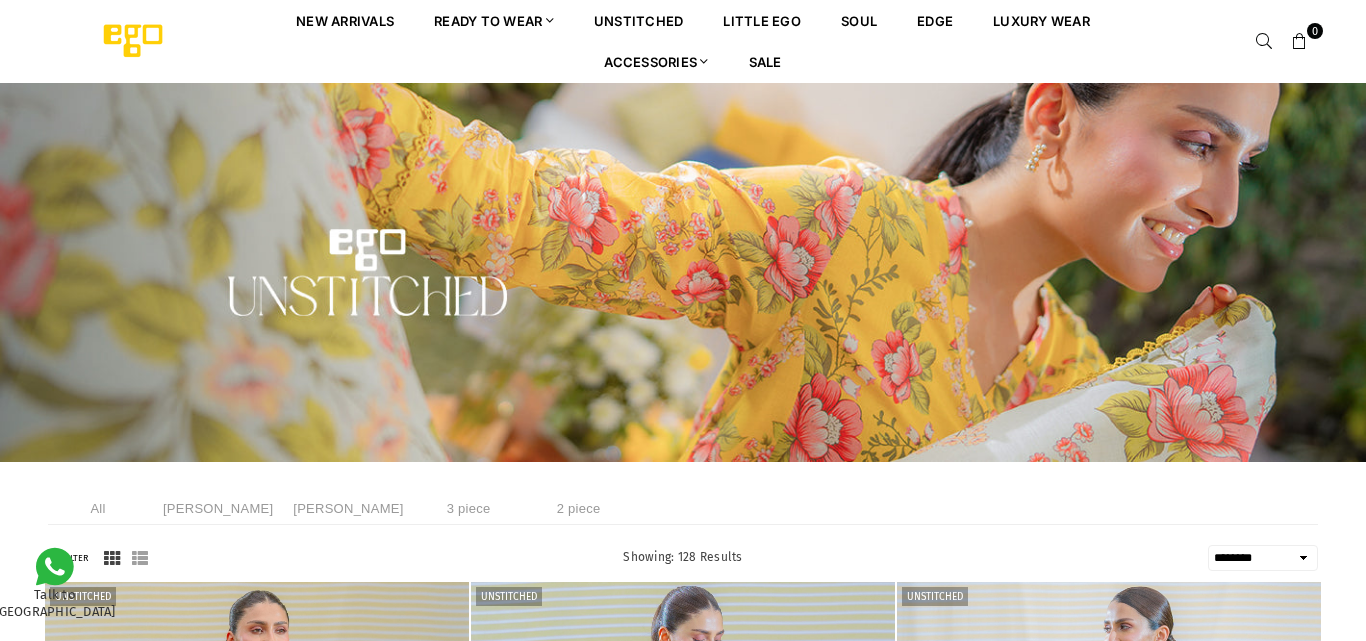 select on "******" 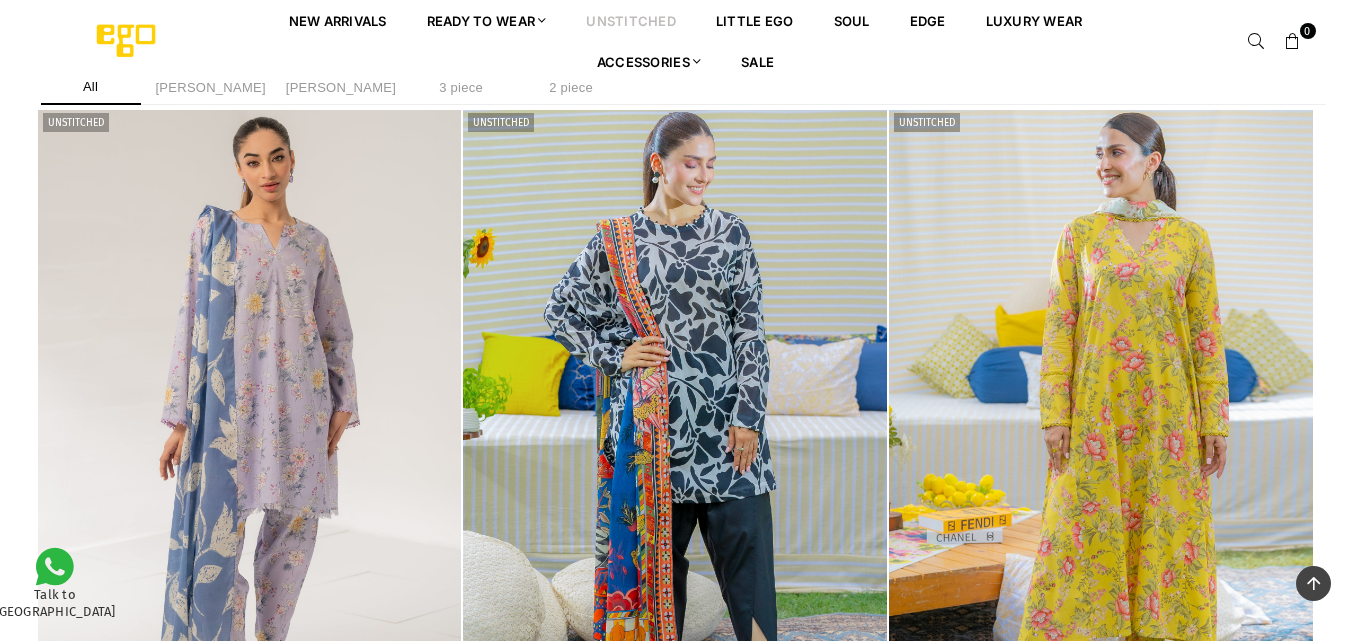 scroll, scrollTop: 416, scrollLeft: 0, axis: vertical 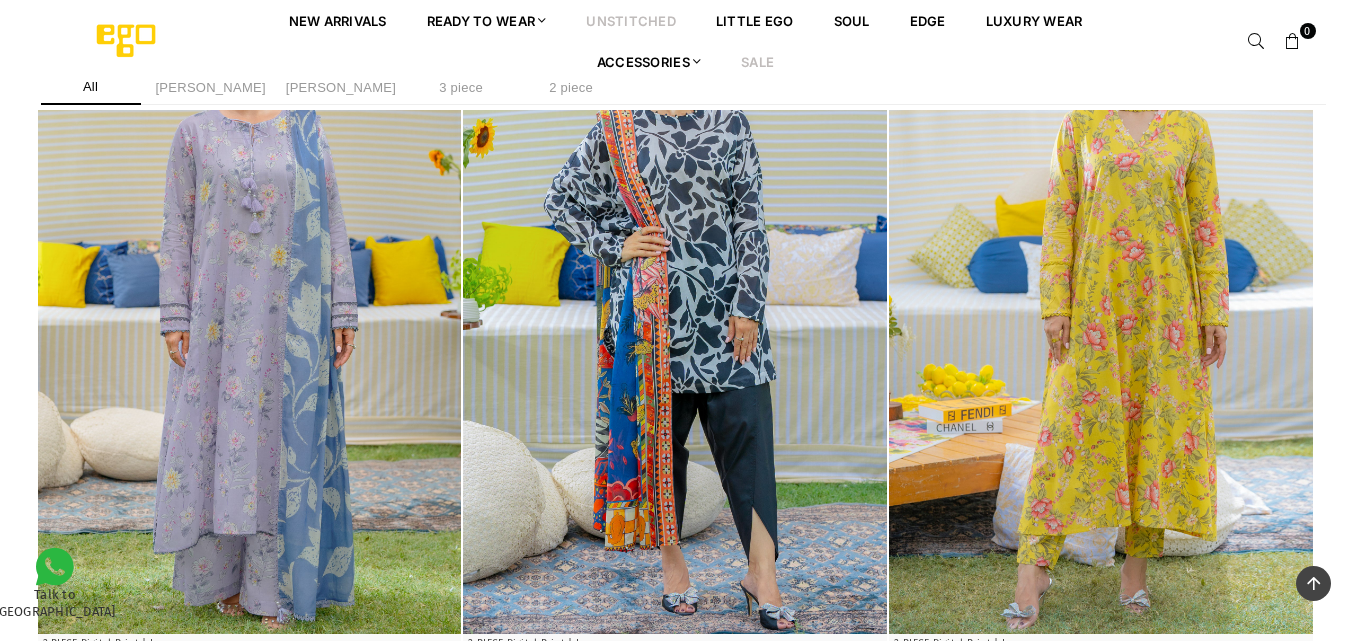 click on "Sale" at bounding box center (757, 61) 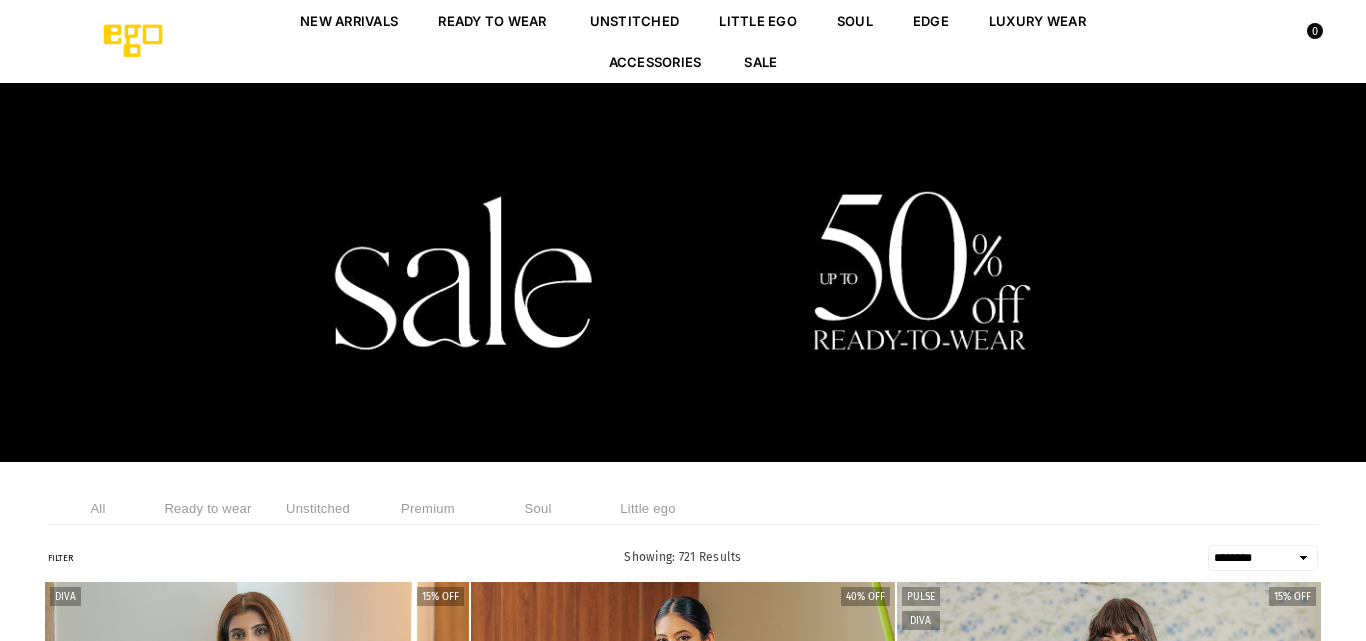 select on "******" 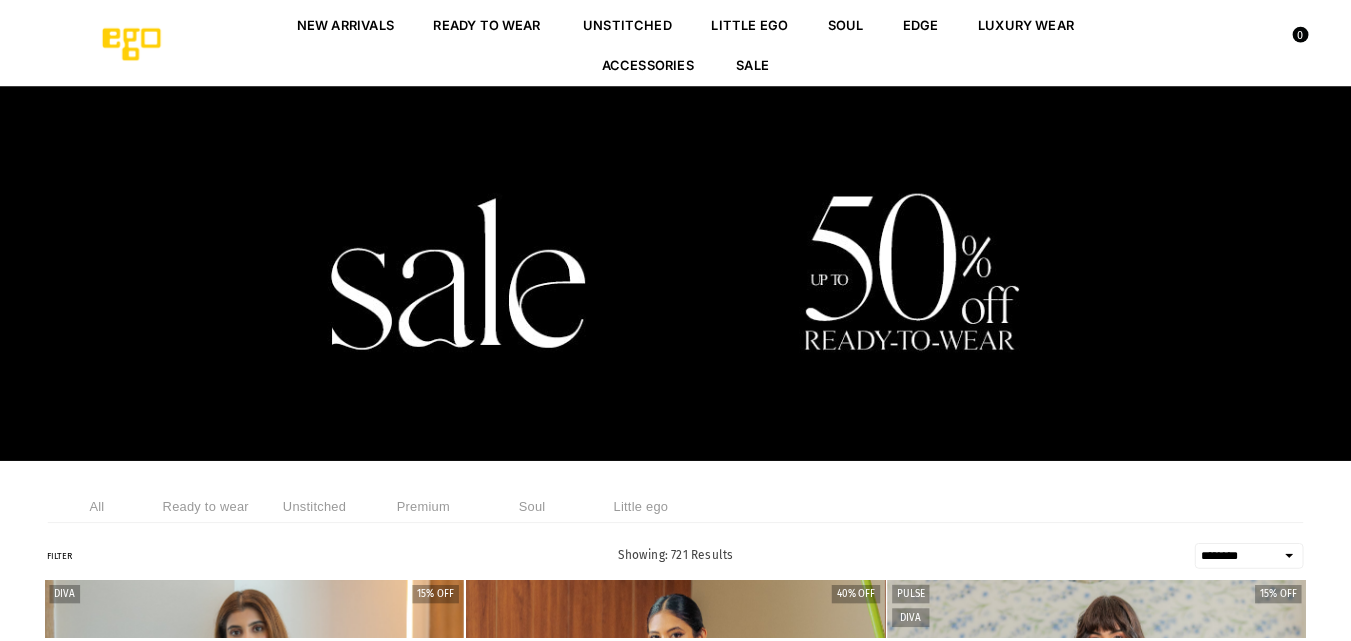 scroll, scrollTop: 0, scrollLeft: 0, axis: both 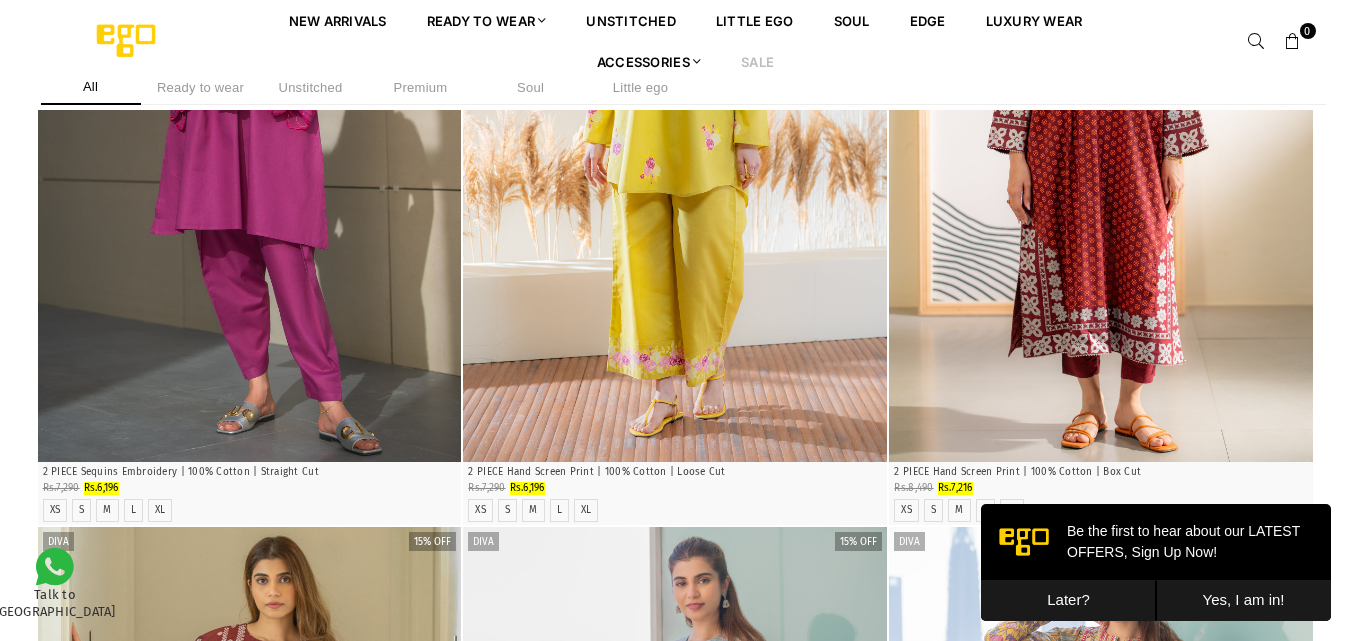 click on "Later?" at bounding box center [1068, 600] 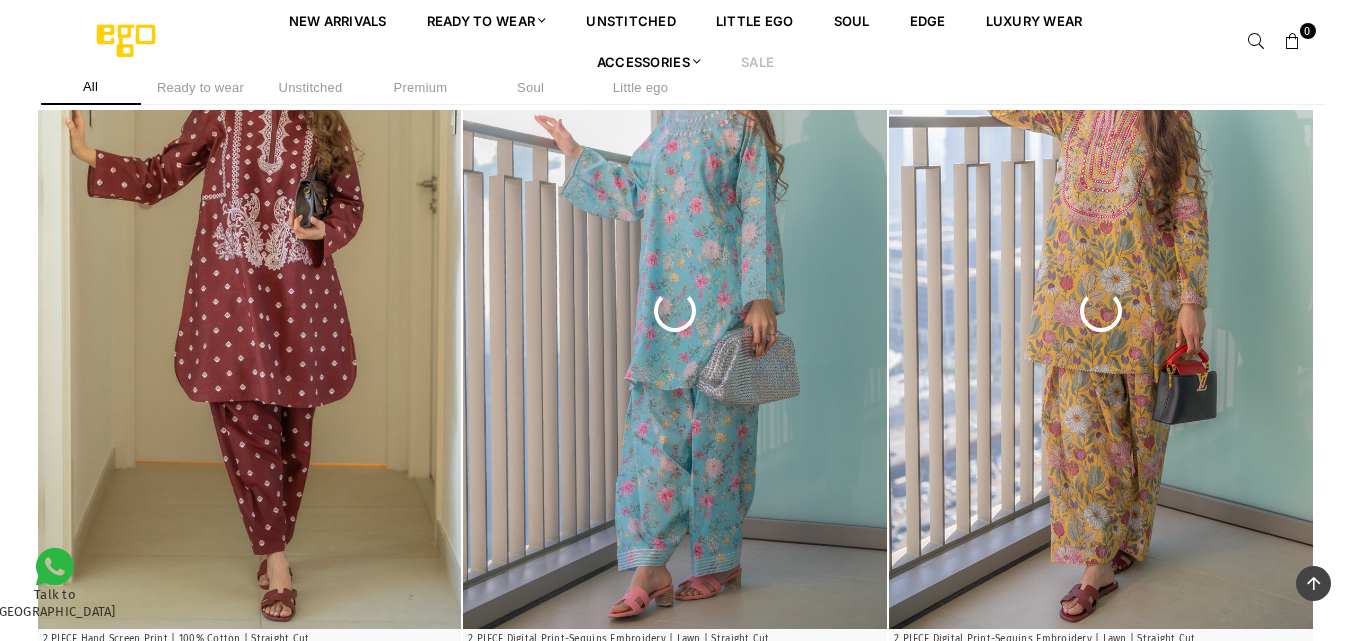 scroll, scrollTop: 3346, scrollLeft: 0, axis: vertical 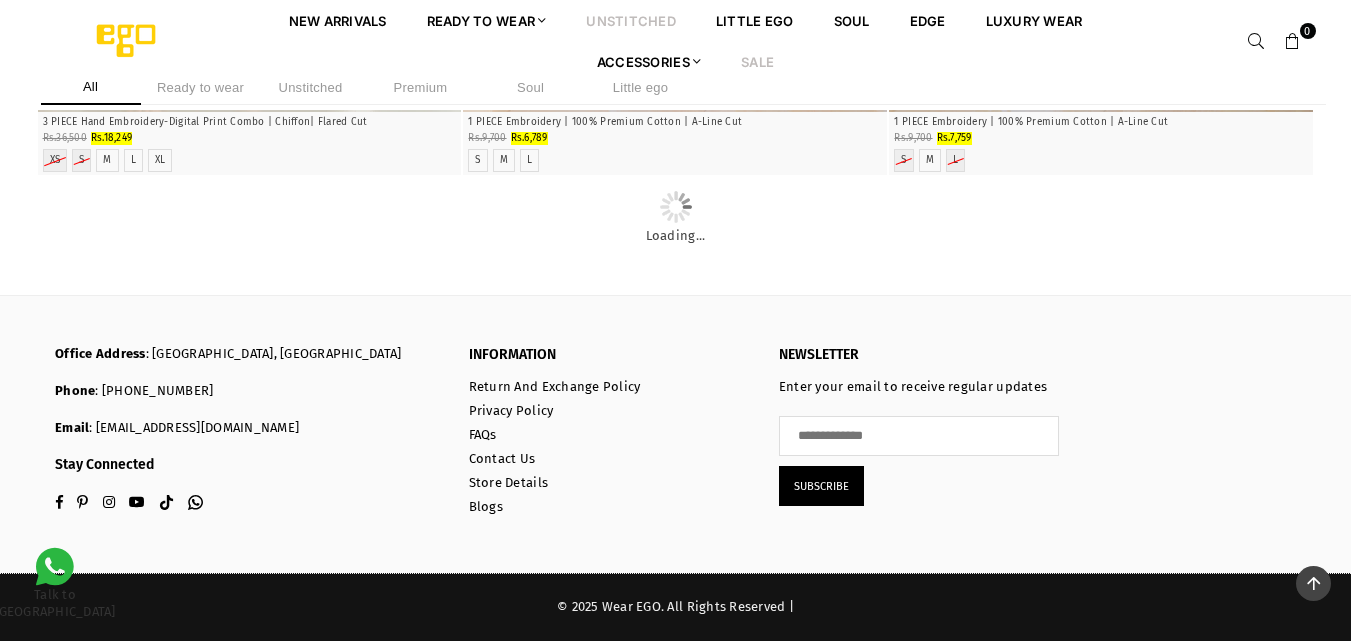 click on "unstitched" at bounding box center (631, 20) 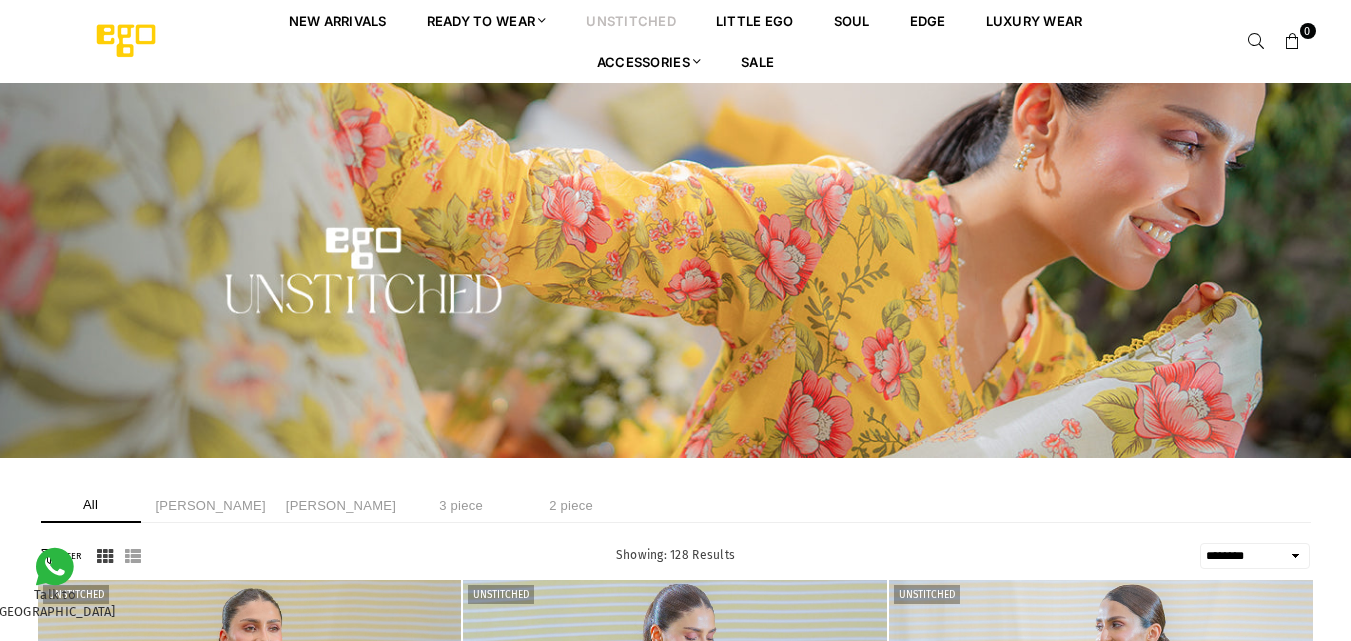 select on "******" 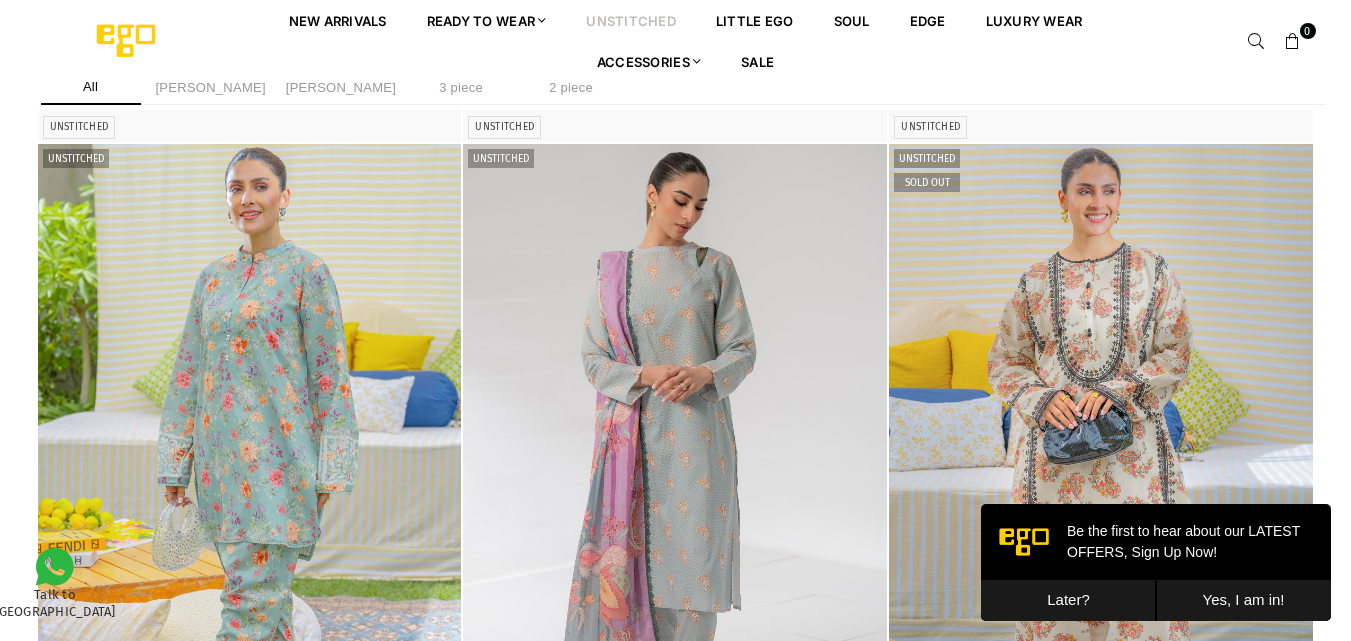 scroll, scrollTop: 0, scrollLeft: 0, axis: both 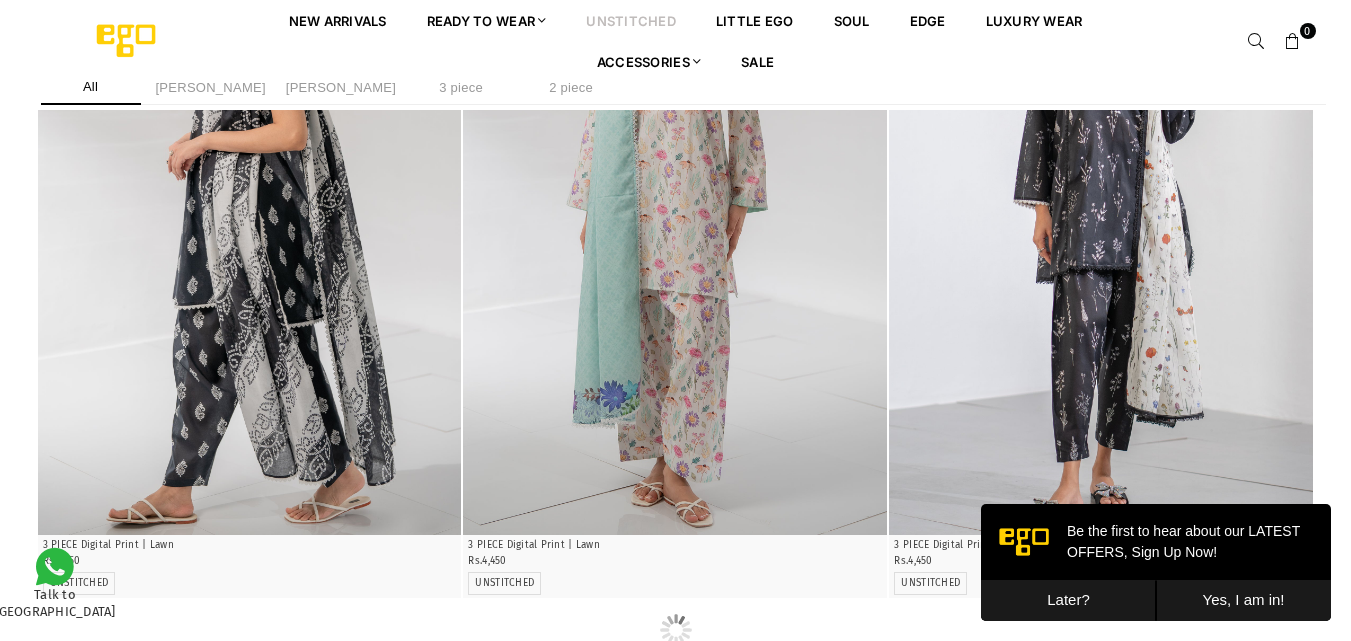 drag, startPoint x: 1361, startPoint y: 76, endPoint x: 1365, endPoint y: 499, distance: 423.01892 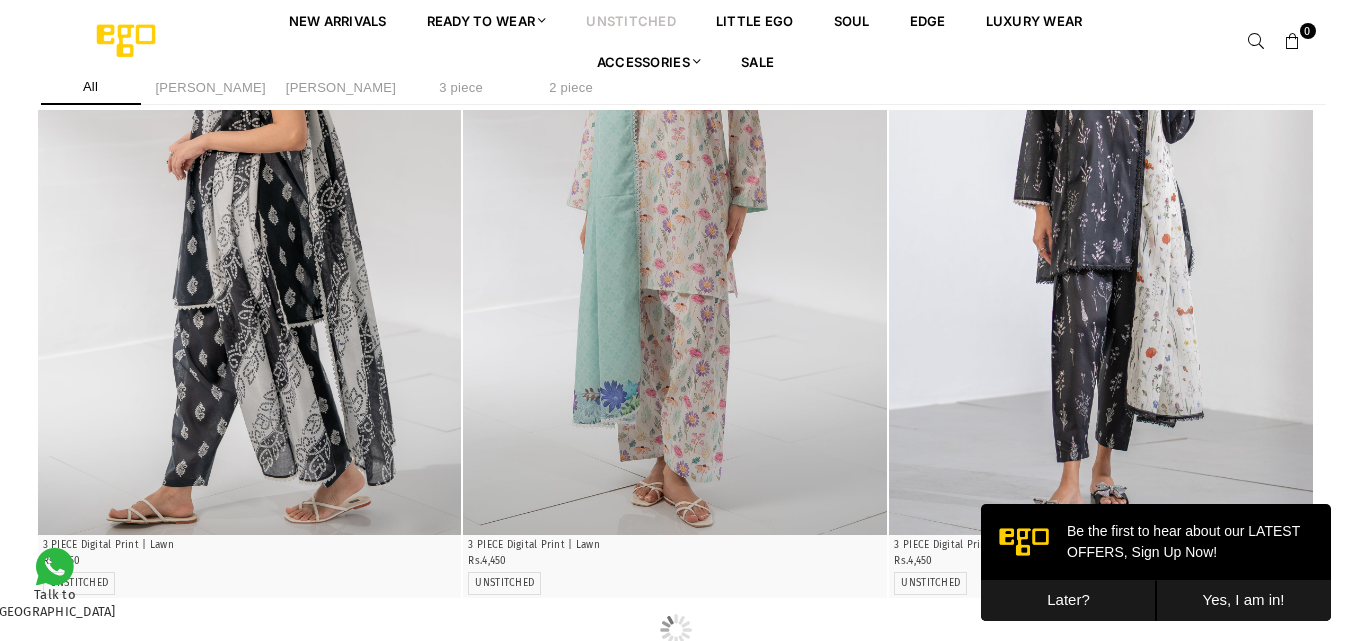 scroll, scrollTop: 2722, scrollLeft: 0, axis: vertical 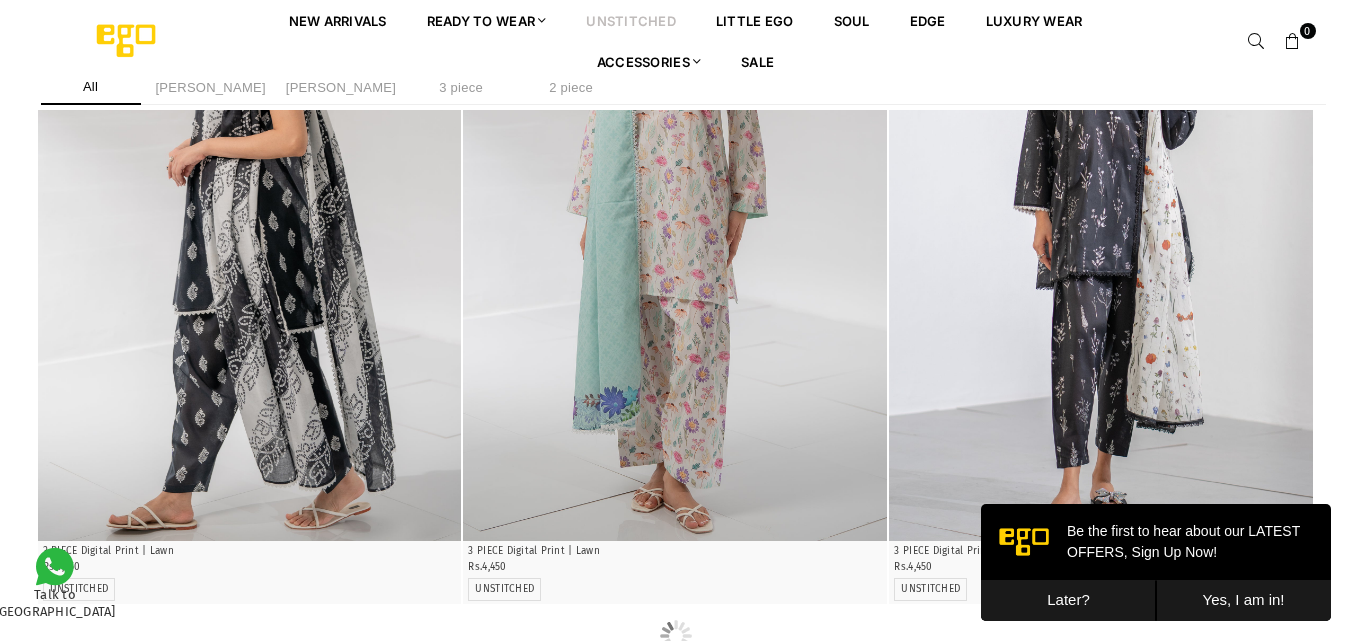 click on "Later?" at bounding box center (1068, 600) 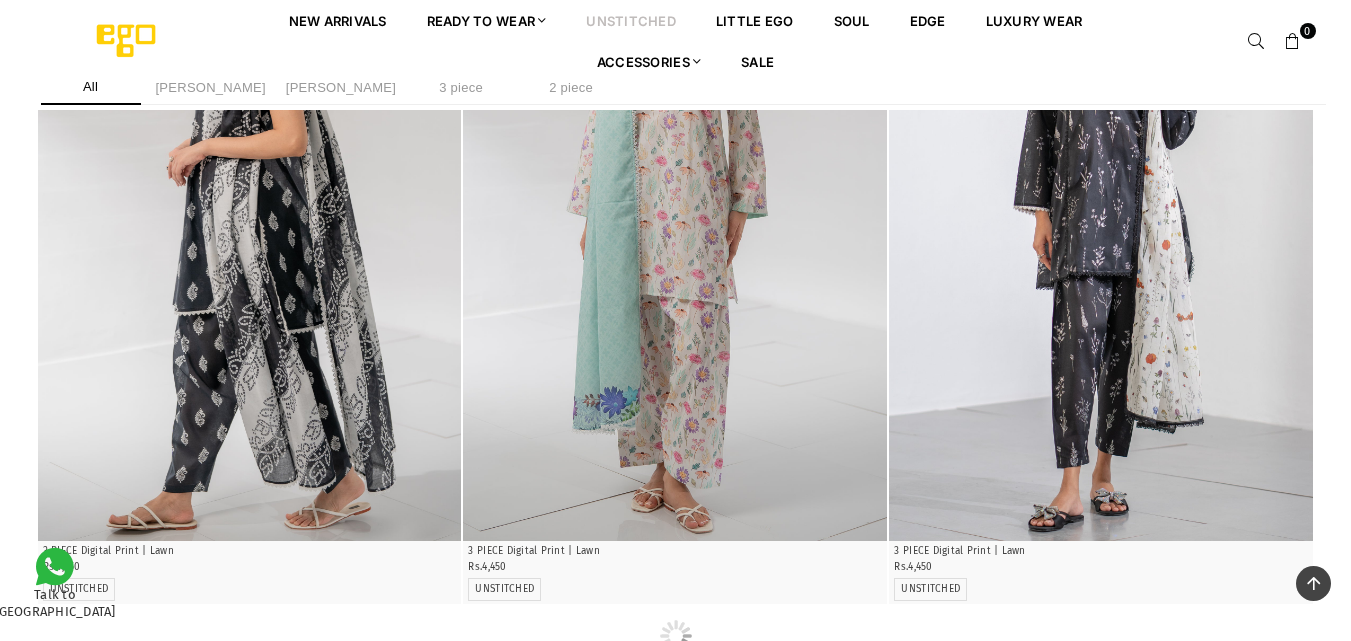 scroll, scrollTop: 2803, scrollLeft: 0, axis: vertical 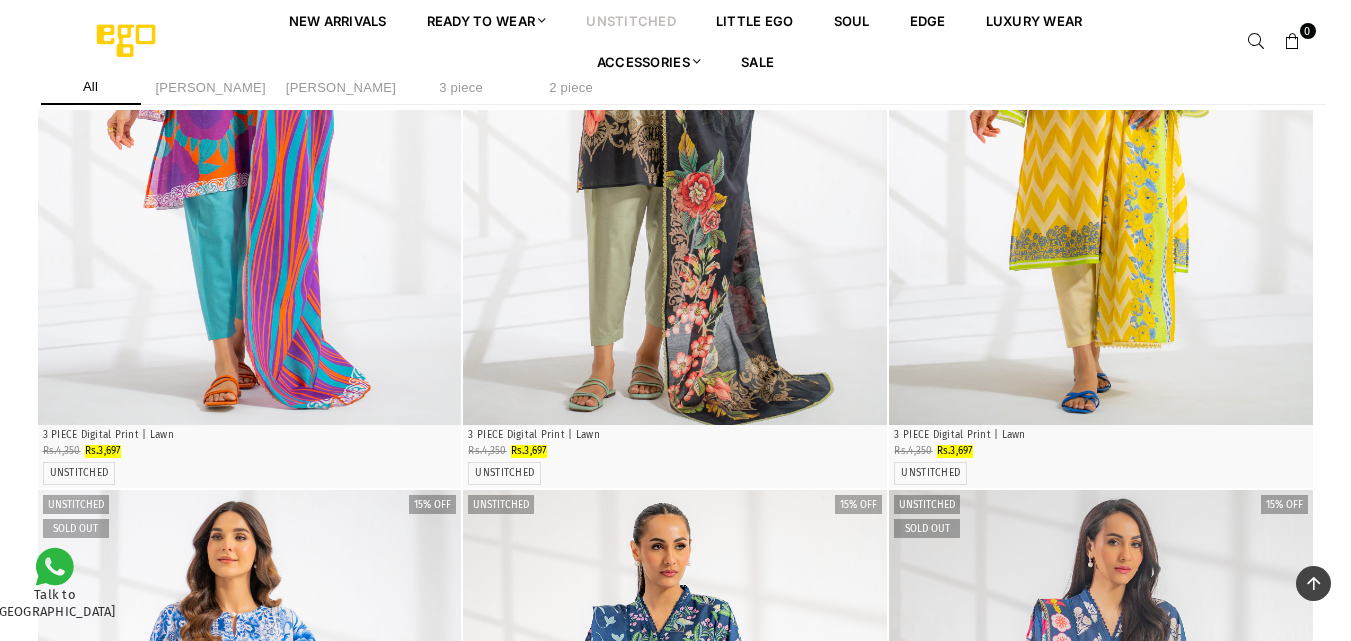 click at bounding box center (250, -2126) 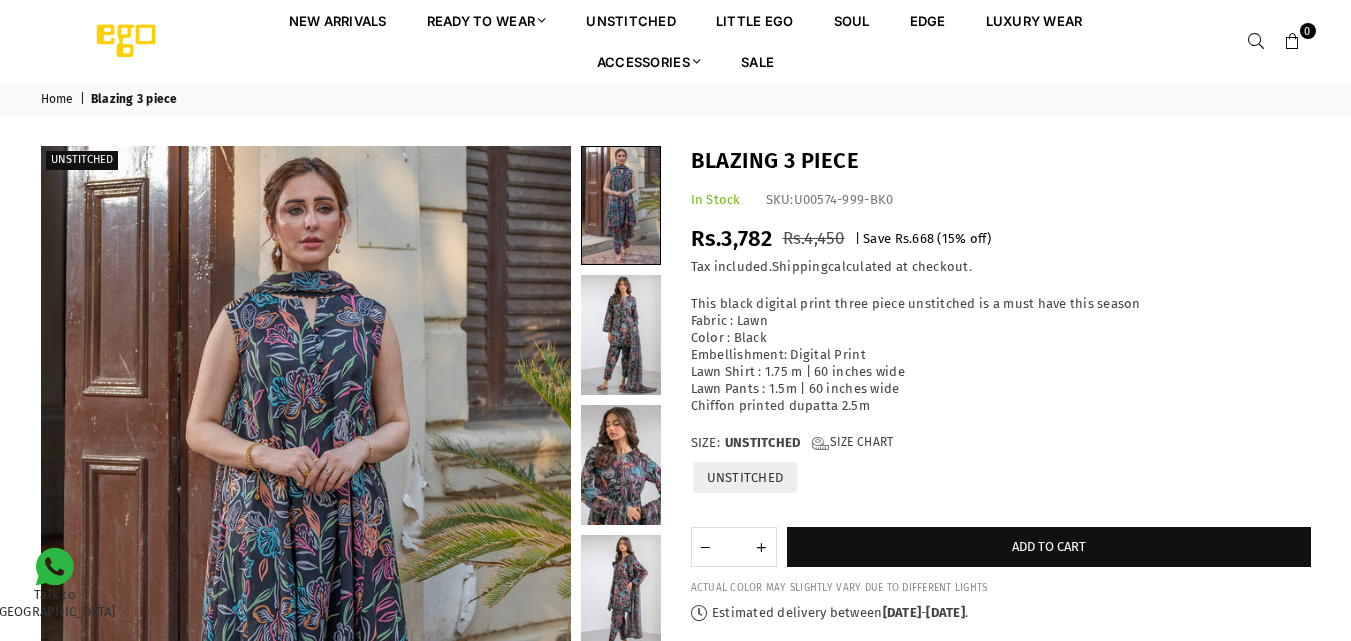 scroll, scrollTop: 0, scrollLeft: 0, axis: both 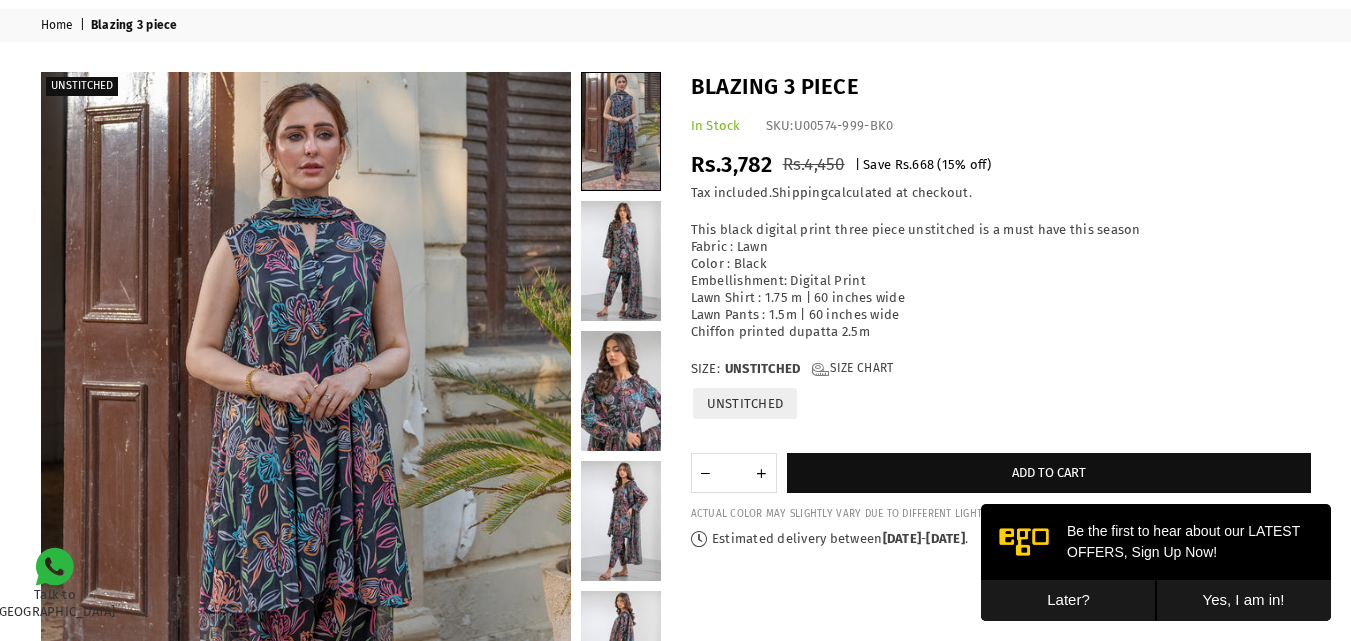 click on "Later?" at bounding box center (1068, 600) 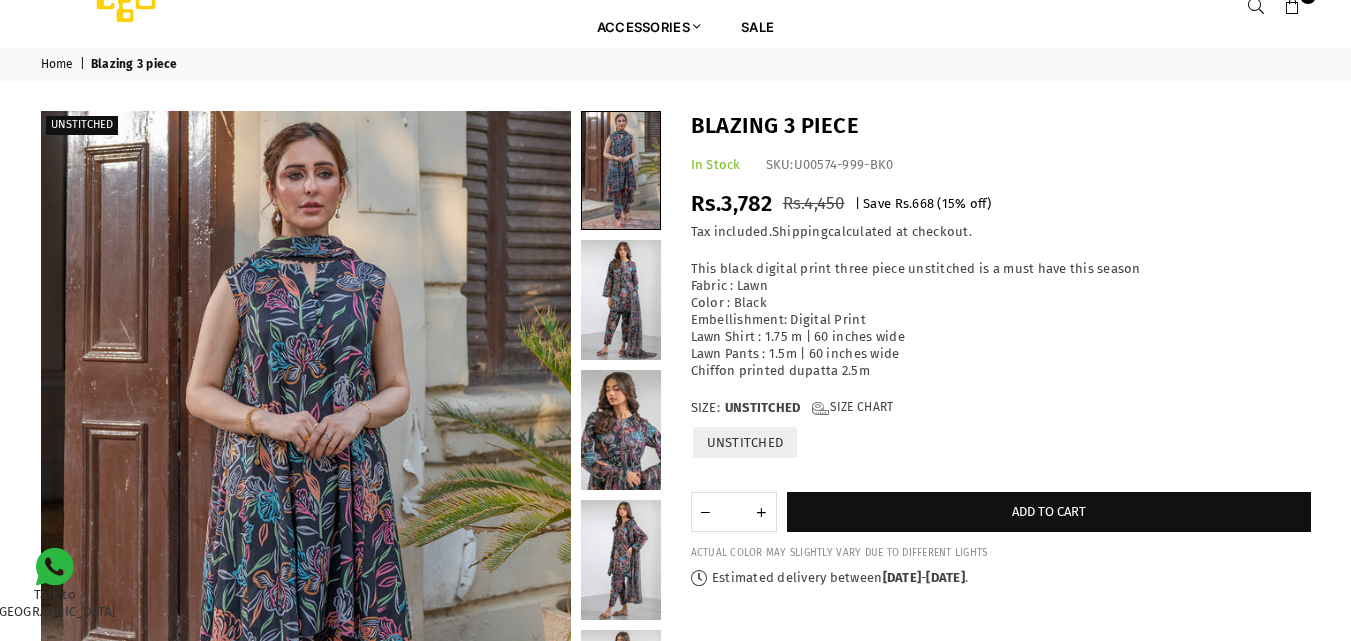 scroll, scrollTop: 0, scrollLeft: 0, axis: both 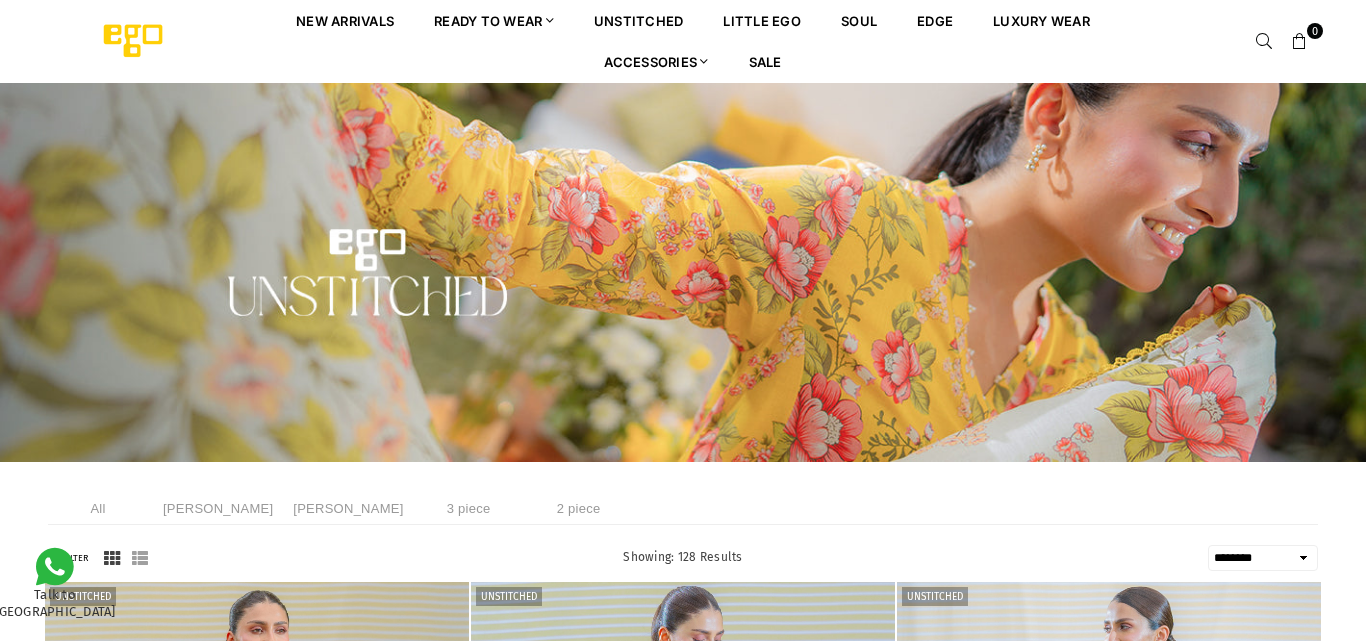 select on "******" 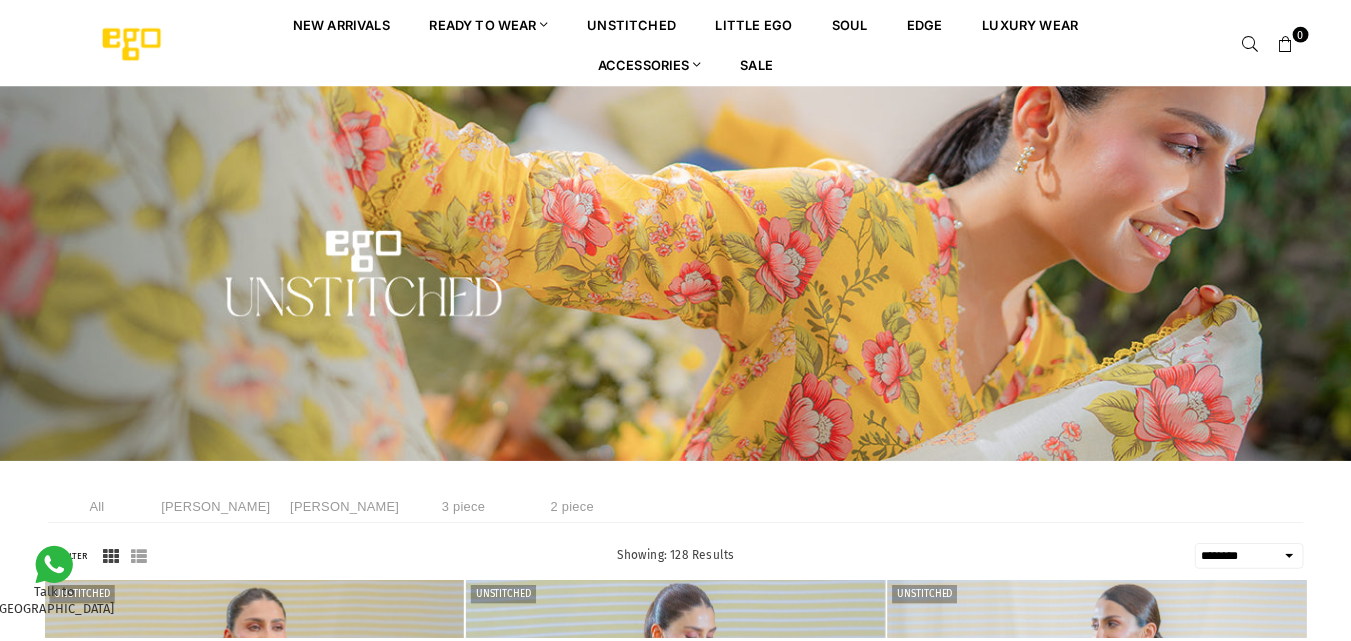 scroll, scrollTop: 0, scrollLeft: 0, axis: both 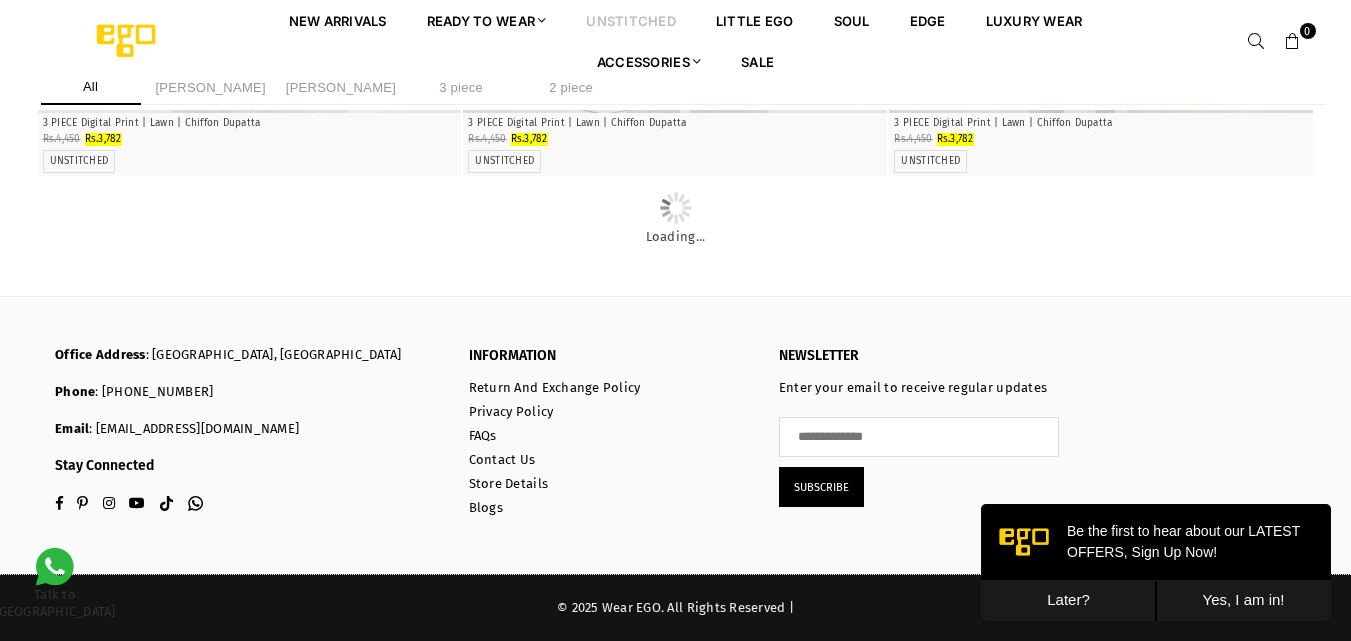 click on "Later?" at bounding box center (1068, 600) 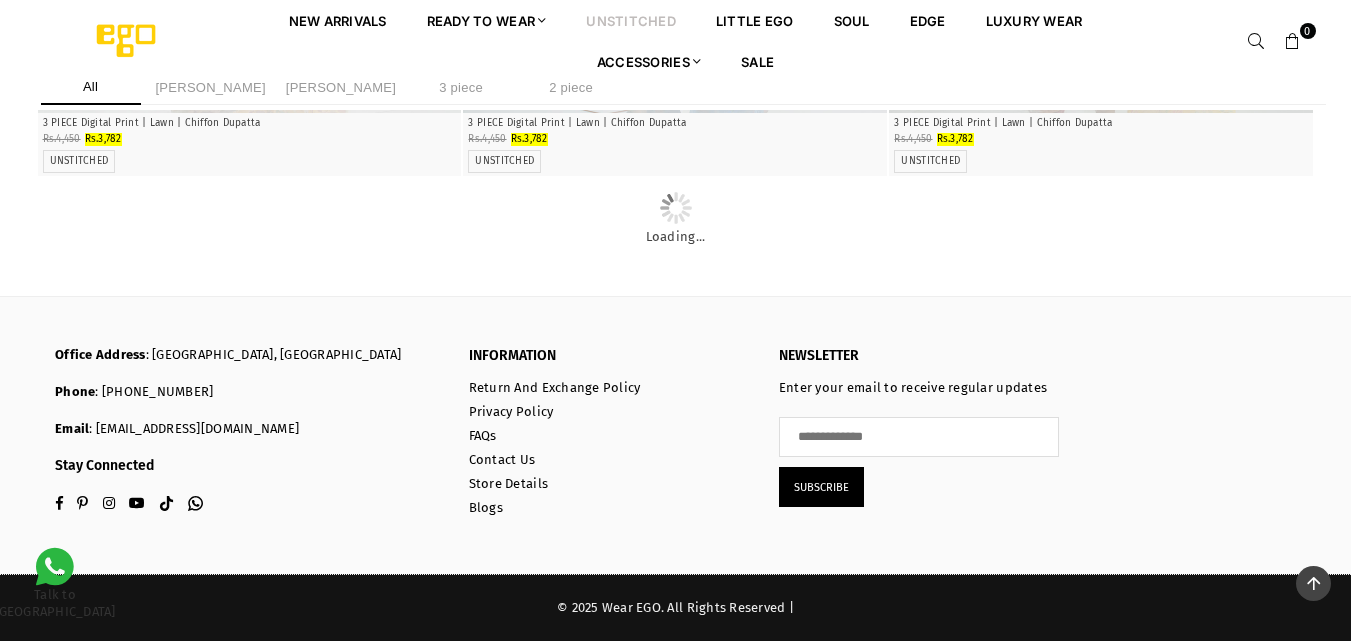 scroll, scrollTop: 17170, scrollLeft: 0, axis: vertical 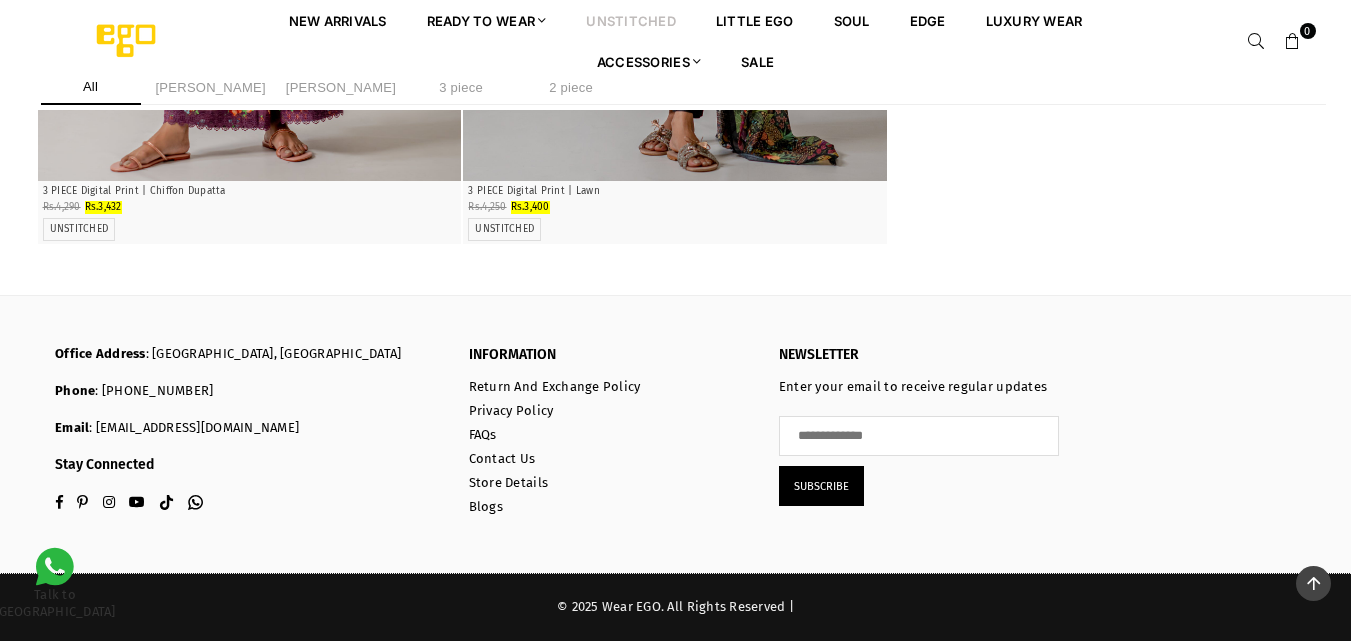 click at bounding box center (675, -6648) 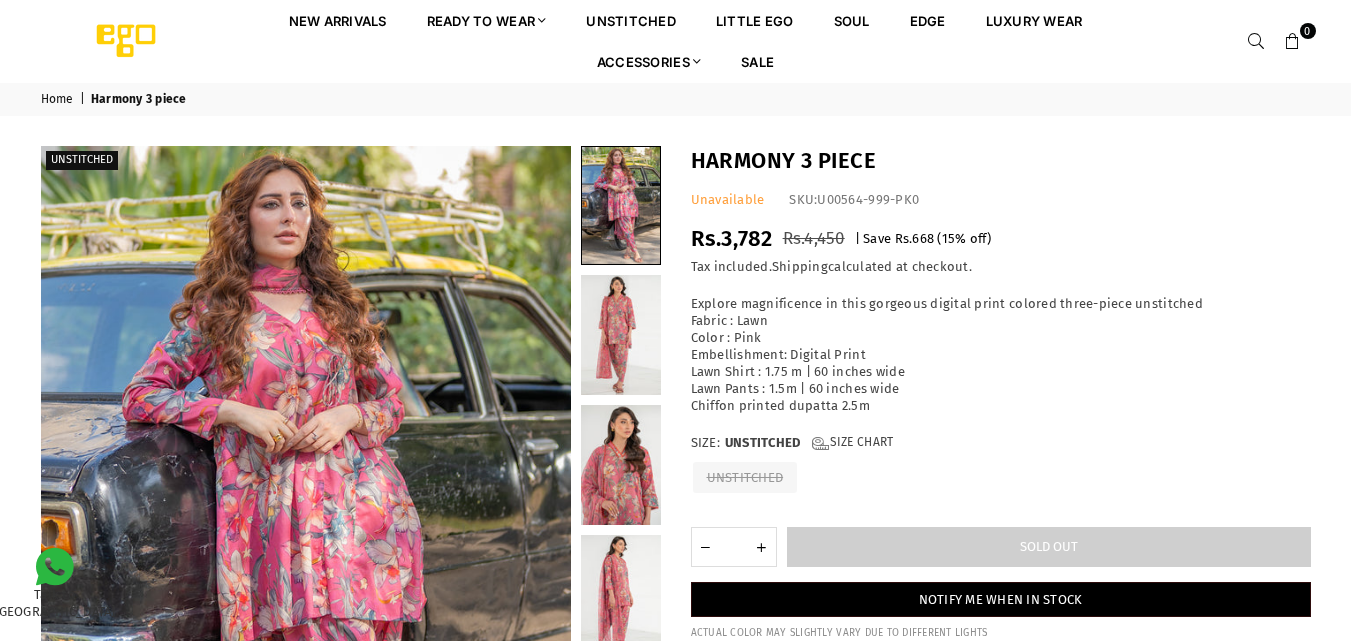 scroll, scrollTop: 0, scrollLeft: 0, axis: both 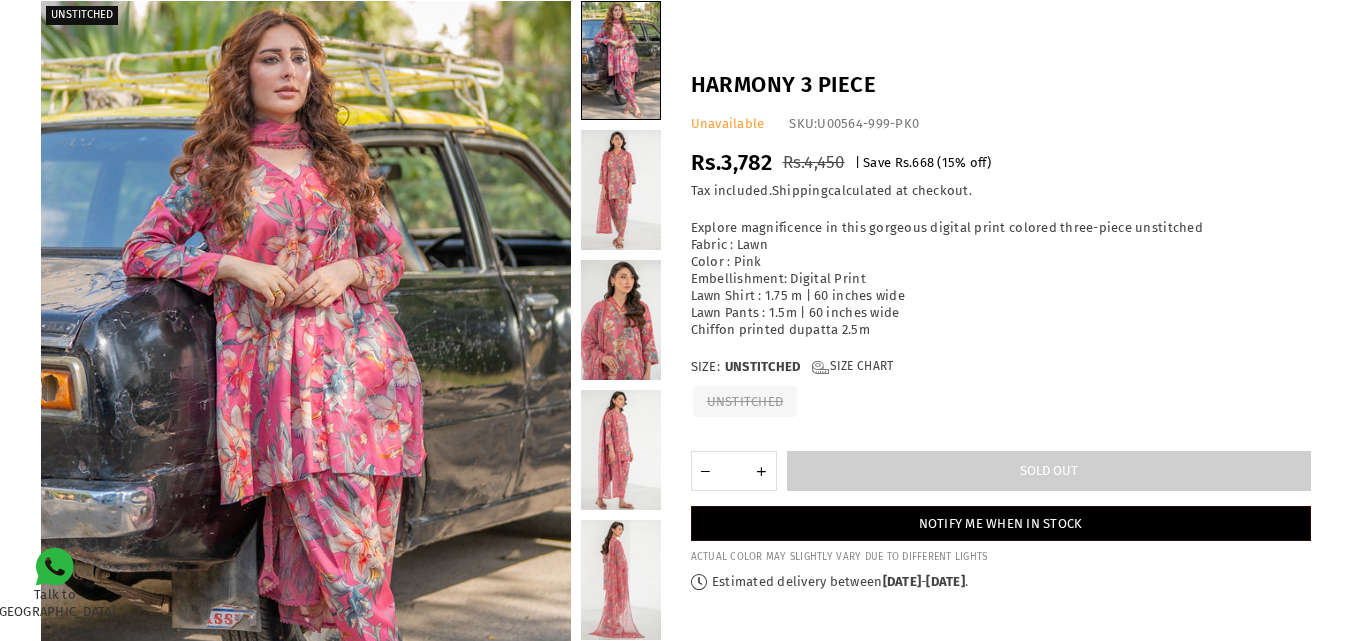 drag, startPoint x: 1361, startPoint y: 161, endPoint x: 1365, endPoint y: 202, distance: 41.19466 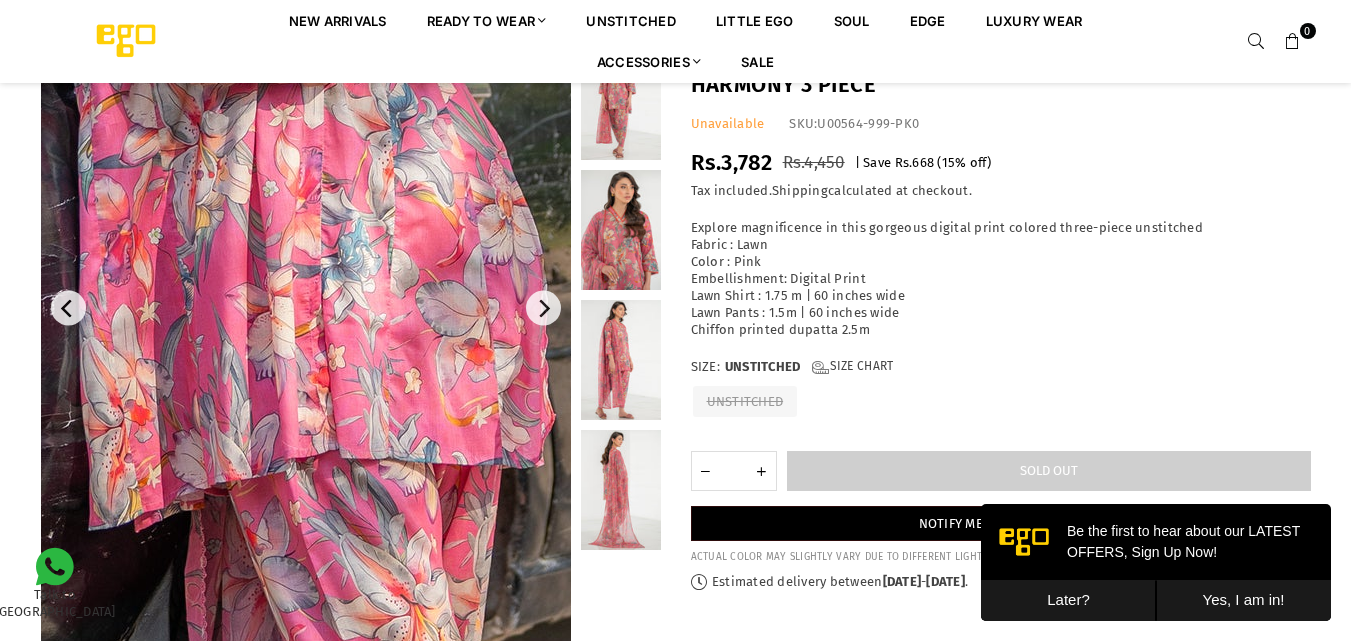 scroll, scrollTop: 0, scrollLeft: 0, axis: both 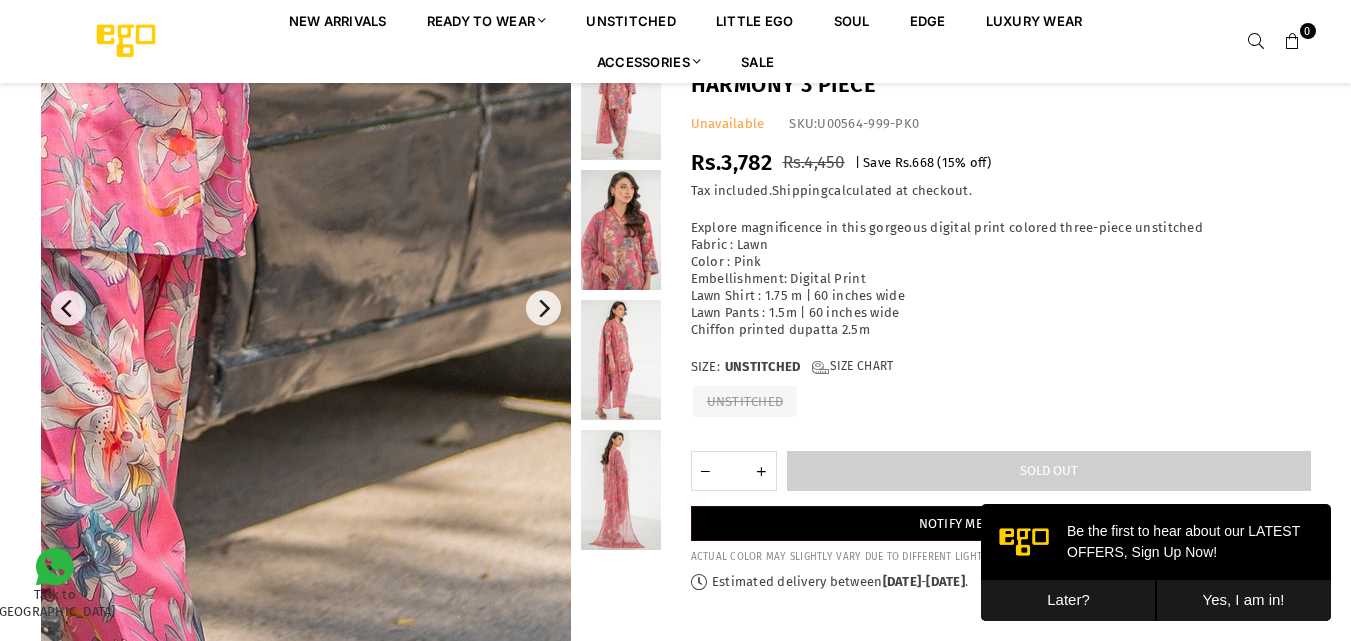 click at bounding box center (621, 490) 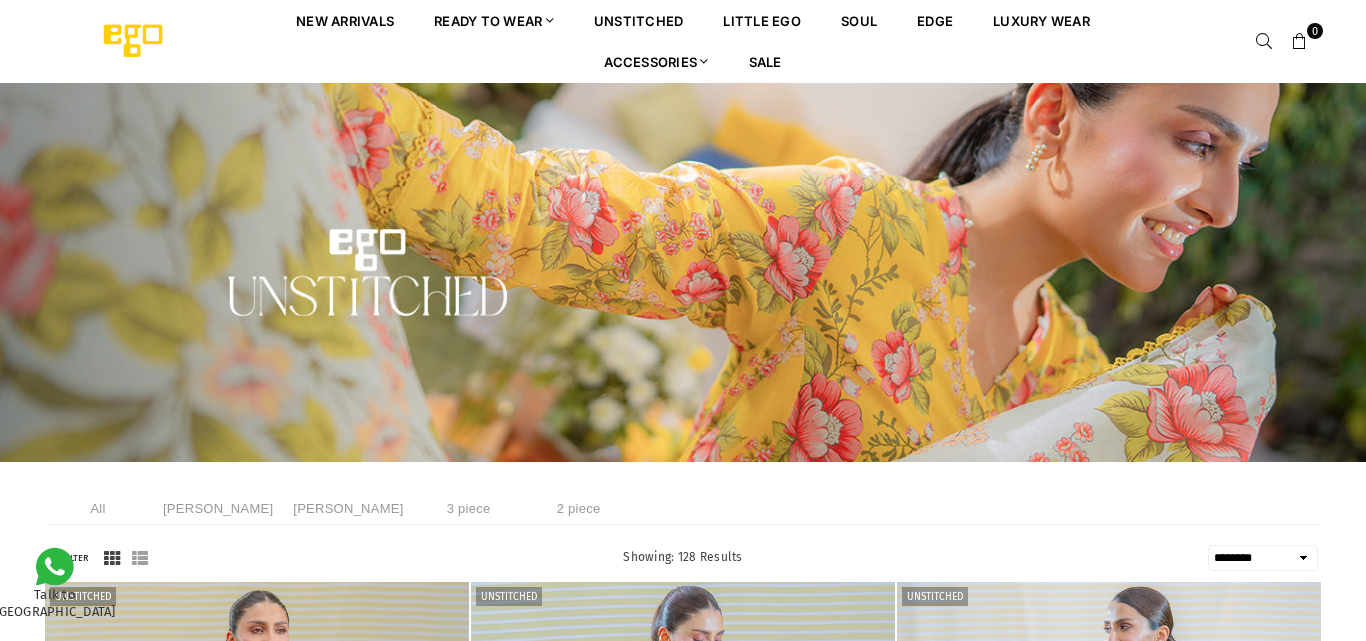 select on "******" 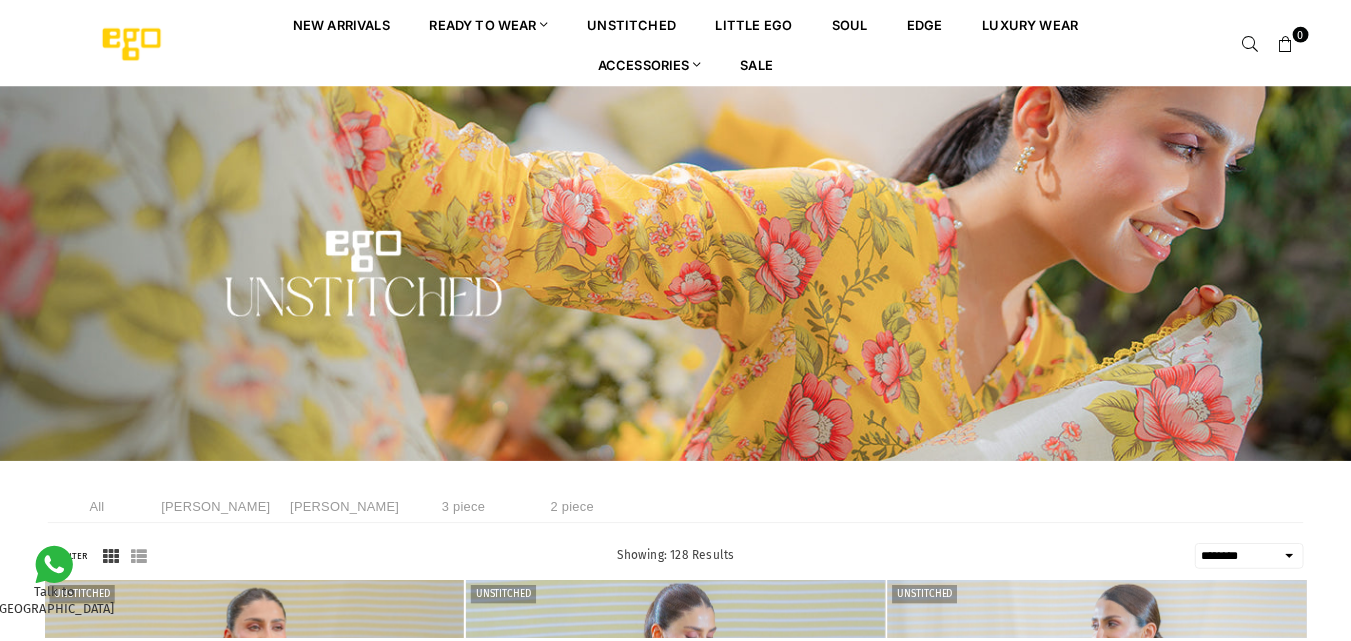 scroll, scrollTop: 0, scrollLeft: 0, axis: both 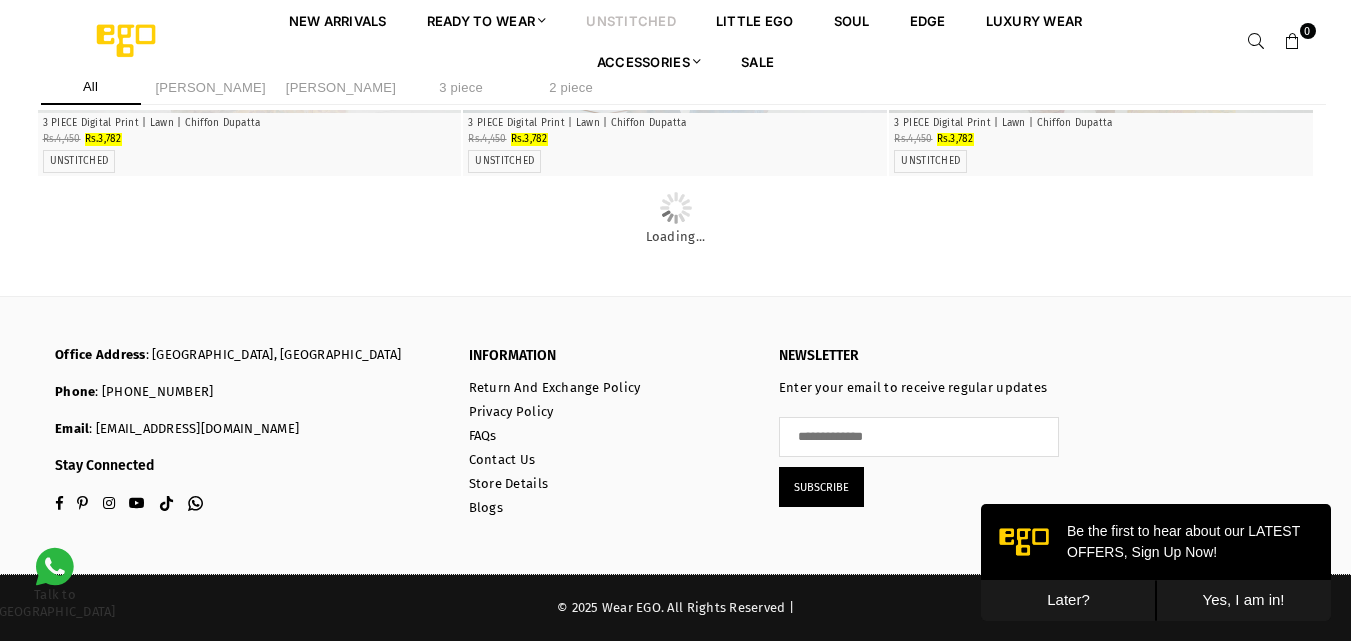 click at bounding box center (250, -906) 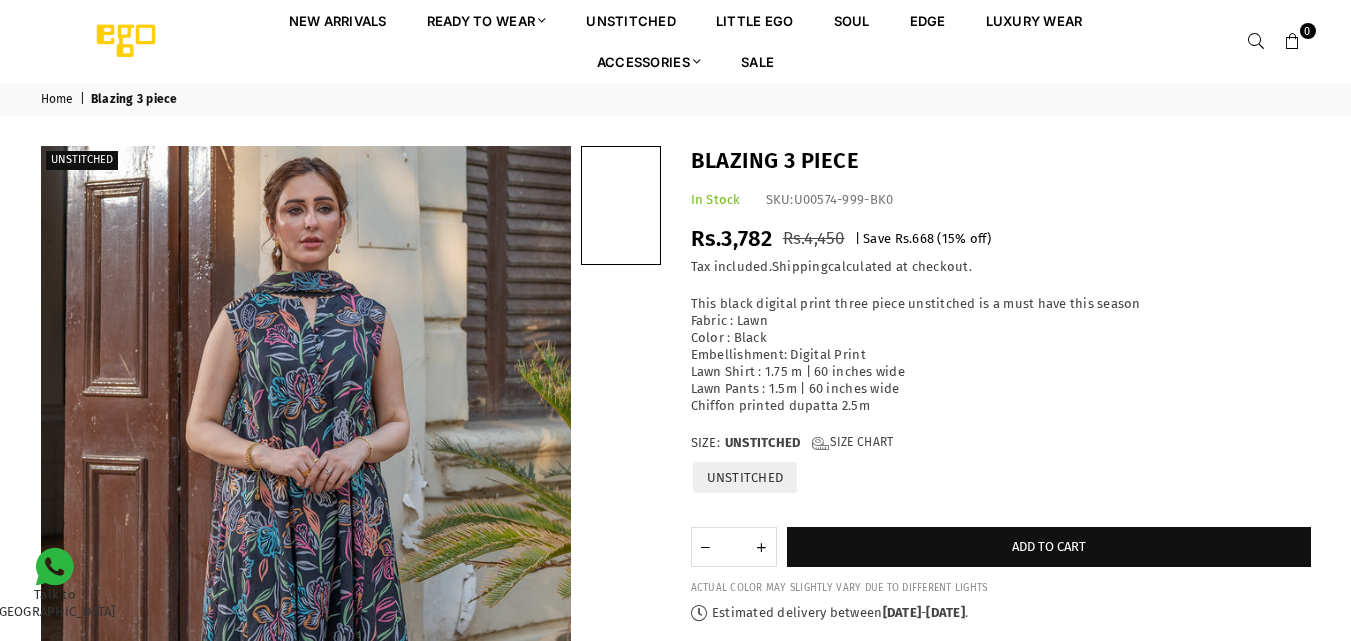 scroll, scrollTop: 0, scrollLeft: 0, axis: both 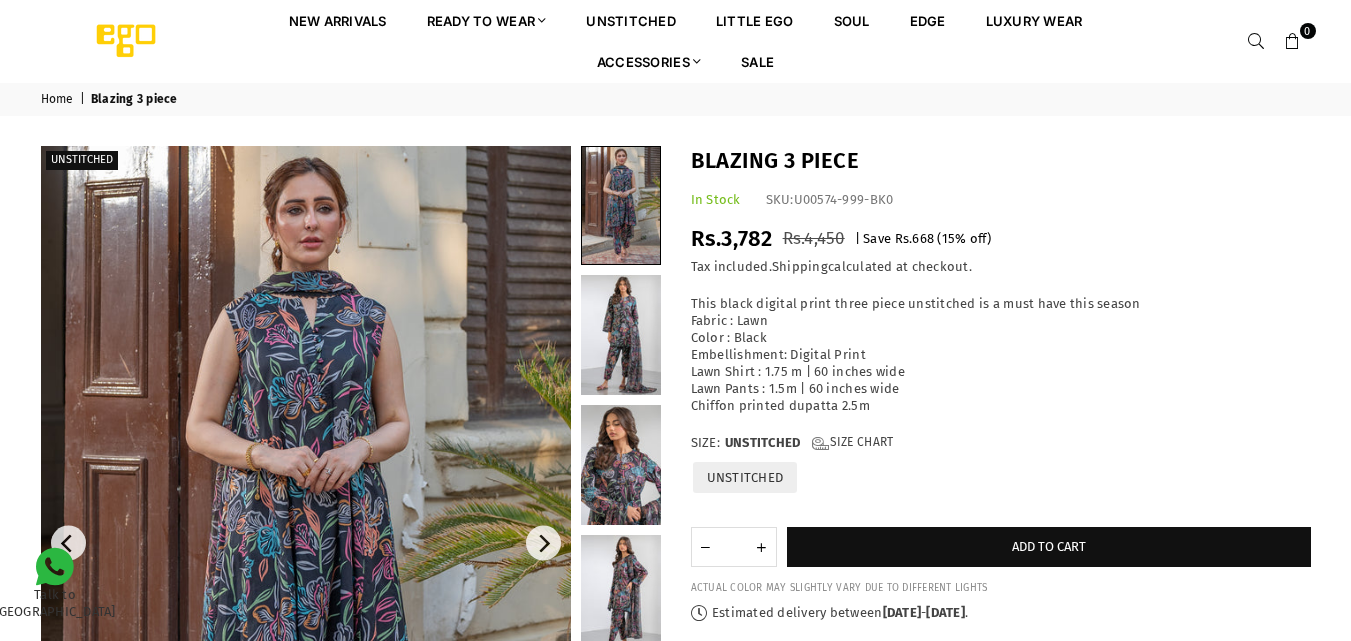 click at bounding box center (306, 543) 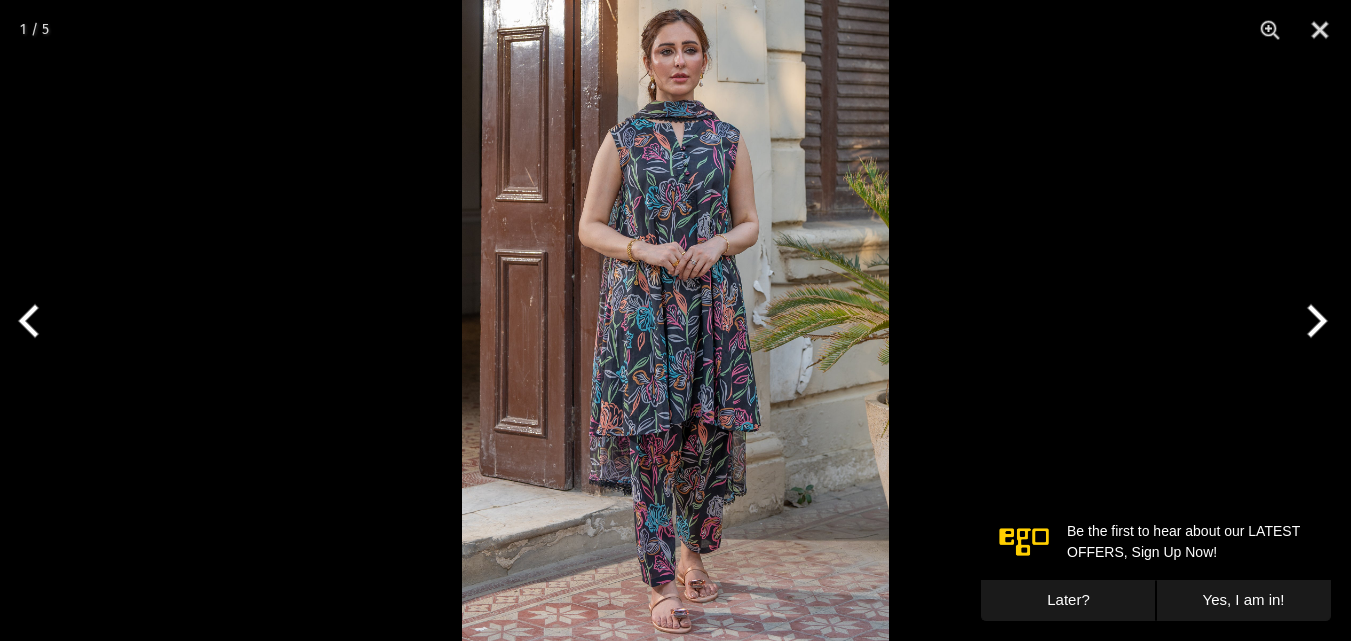 scroll, scrollTop: 0, scrollLeft: 0, axis: both 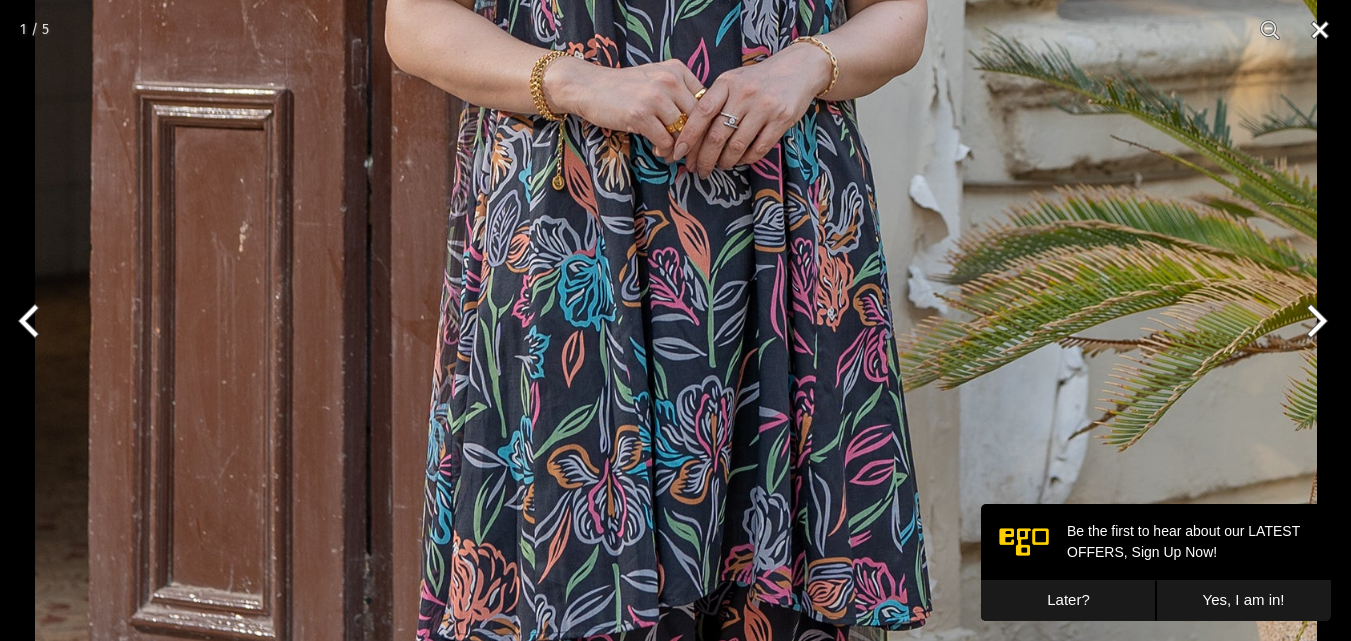 click at bounding box center (1320, 30) 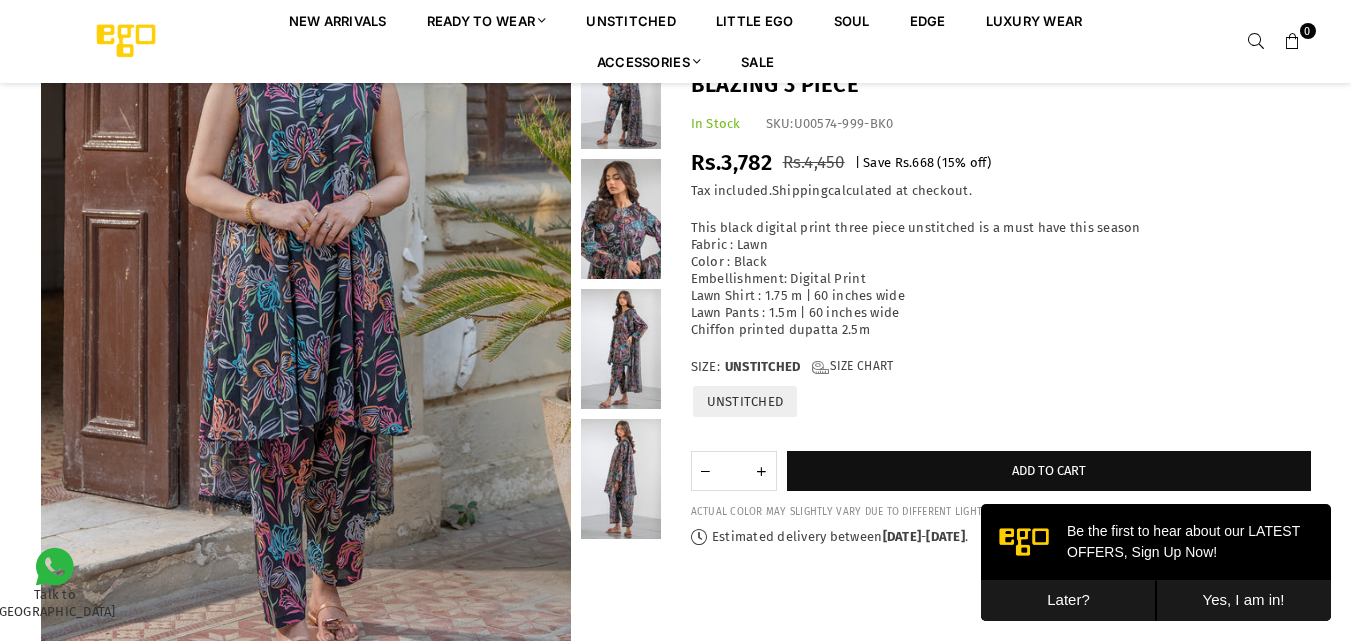 scroll, scrollTop: 263, scrollLeft: 0, axis: vertical 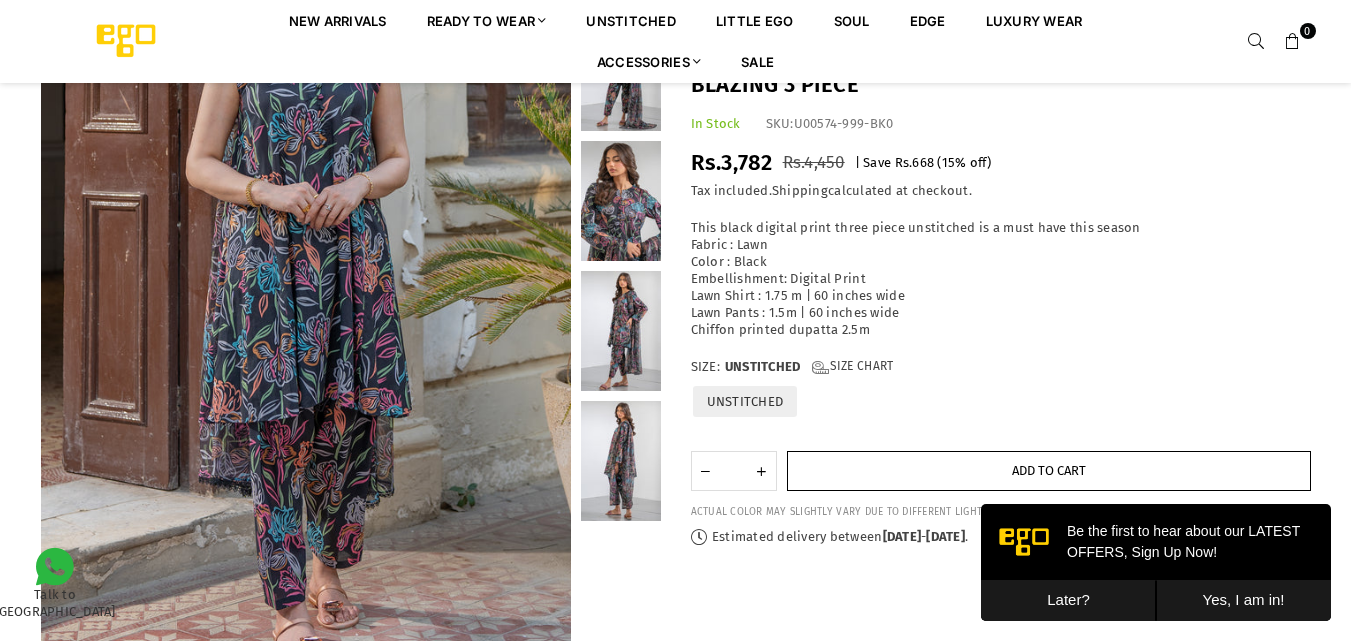 click on "Add to cart" at bounding box center [1049, 470] 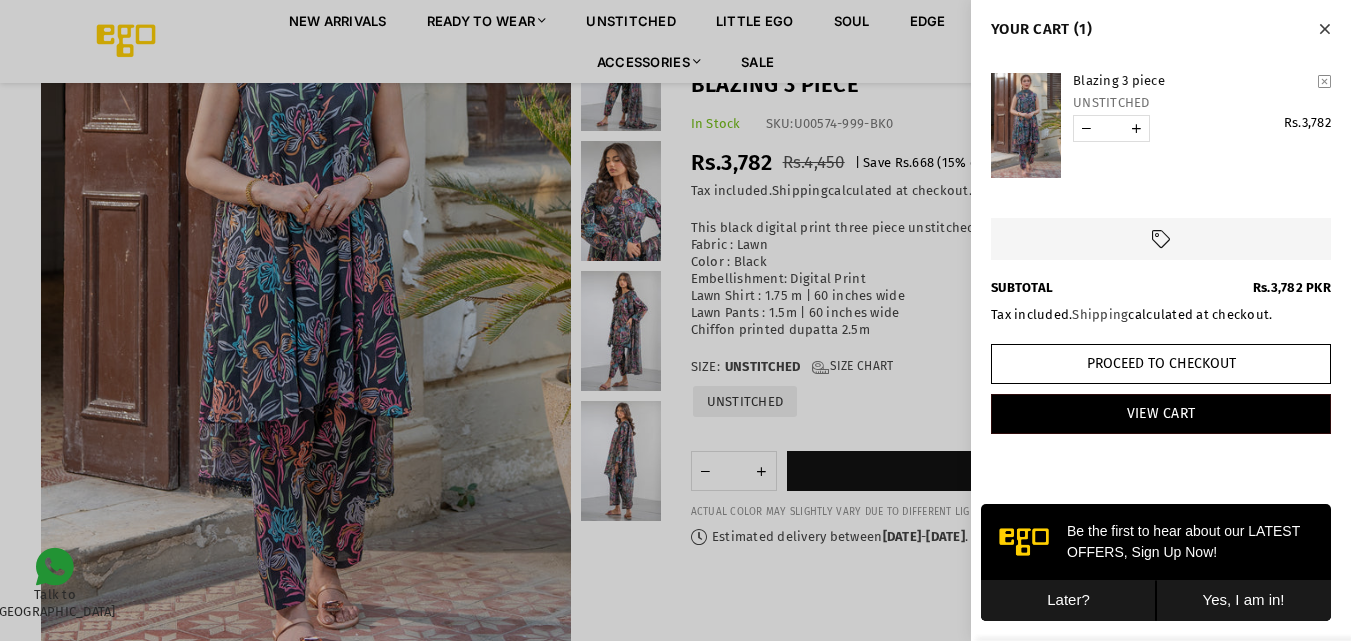 click at bounding box center (1324, 29) 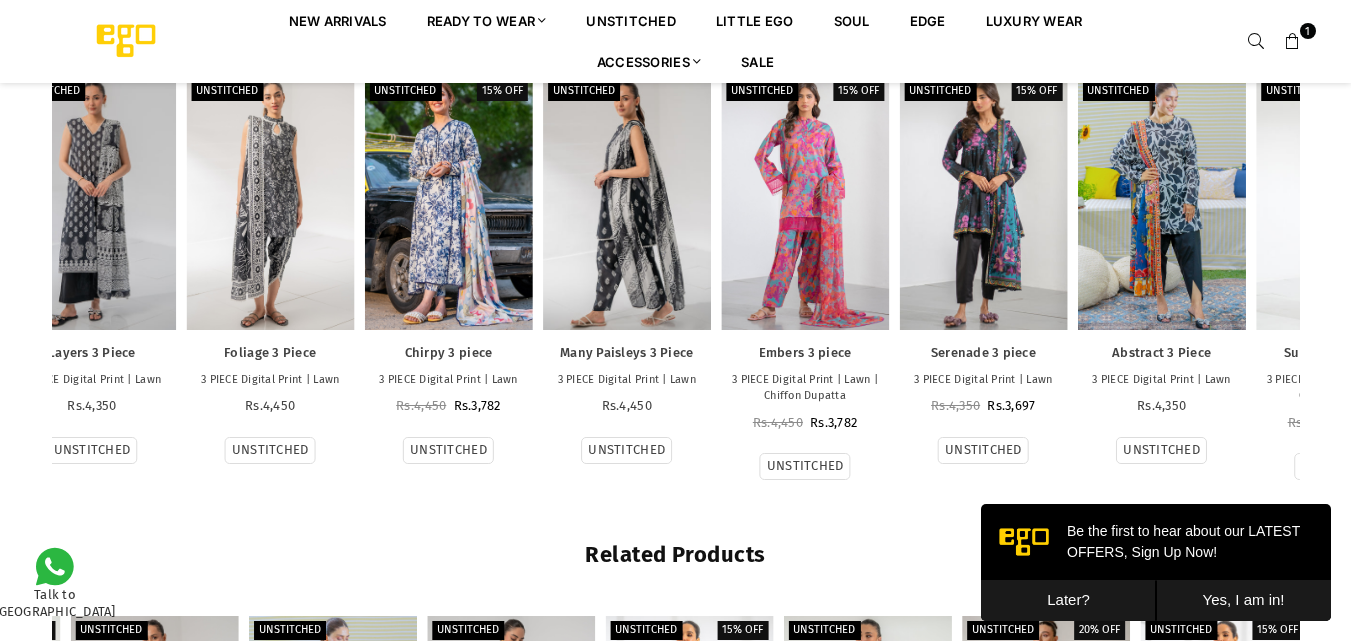 scroll, scrollTop: 1134, scrollLeft: 0, axis: vertical 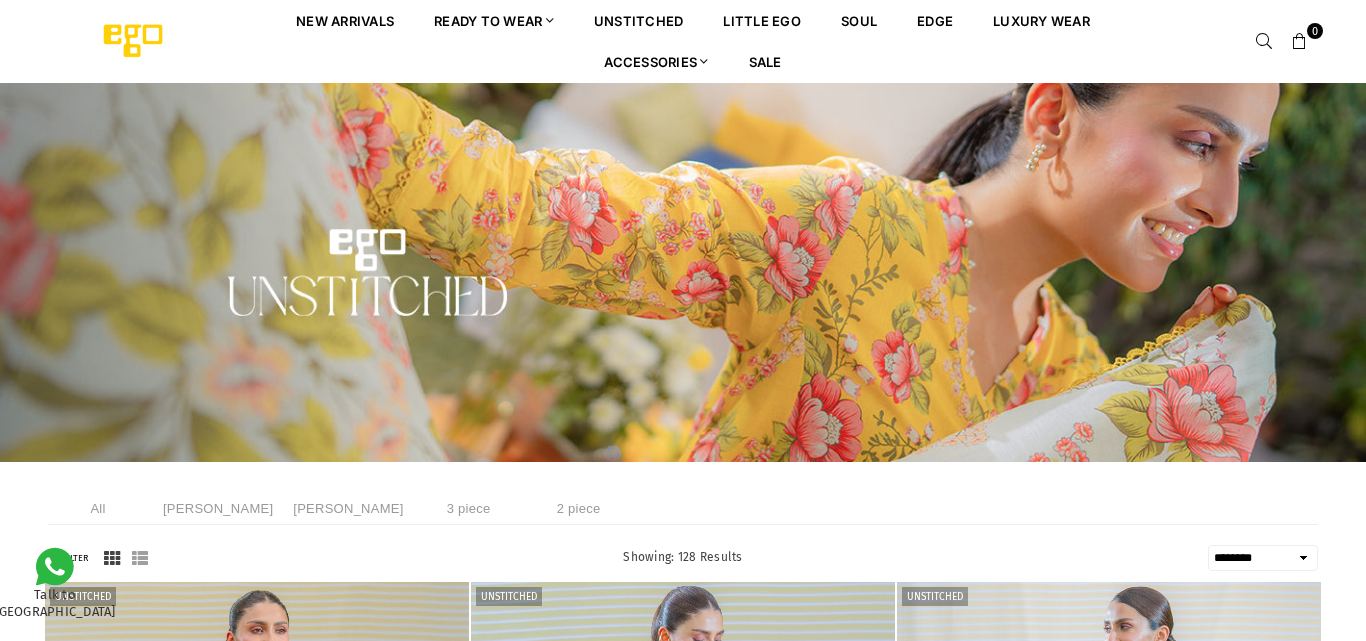 select on "******" 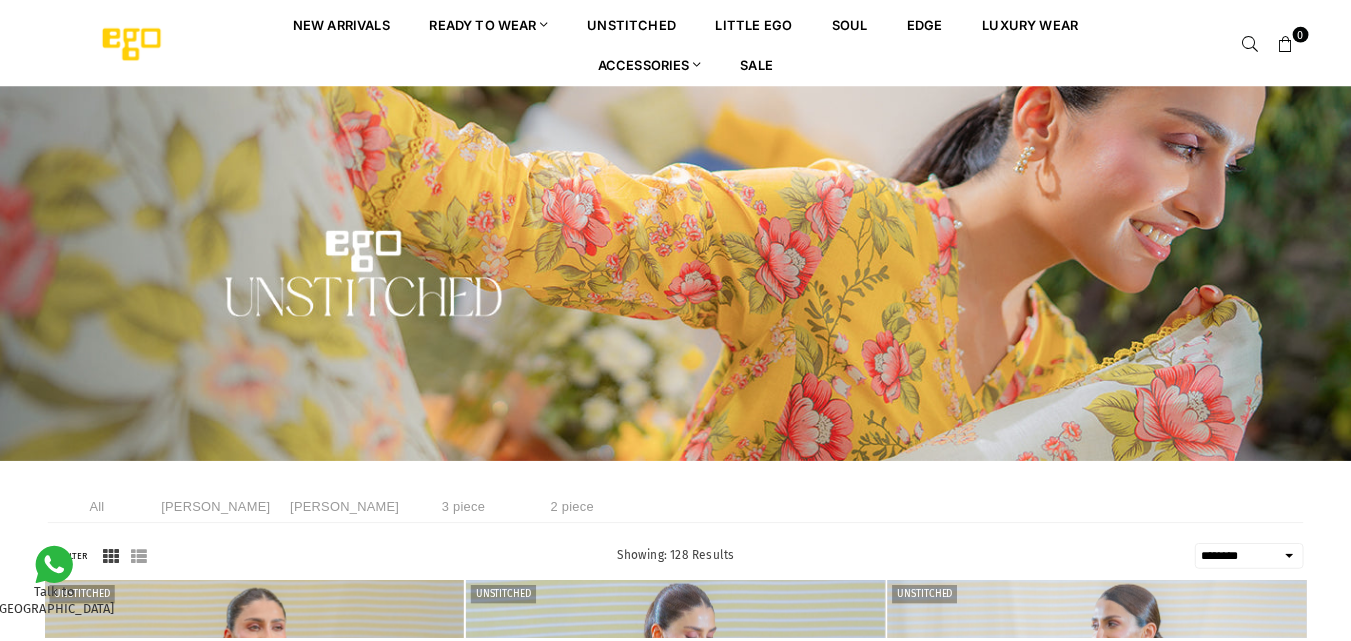 scroll, scrollTop: 0, scrollLeft: 0, axis: both 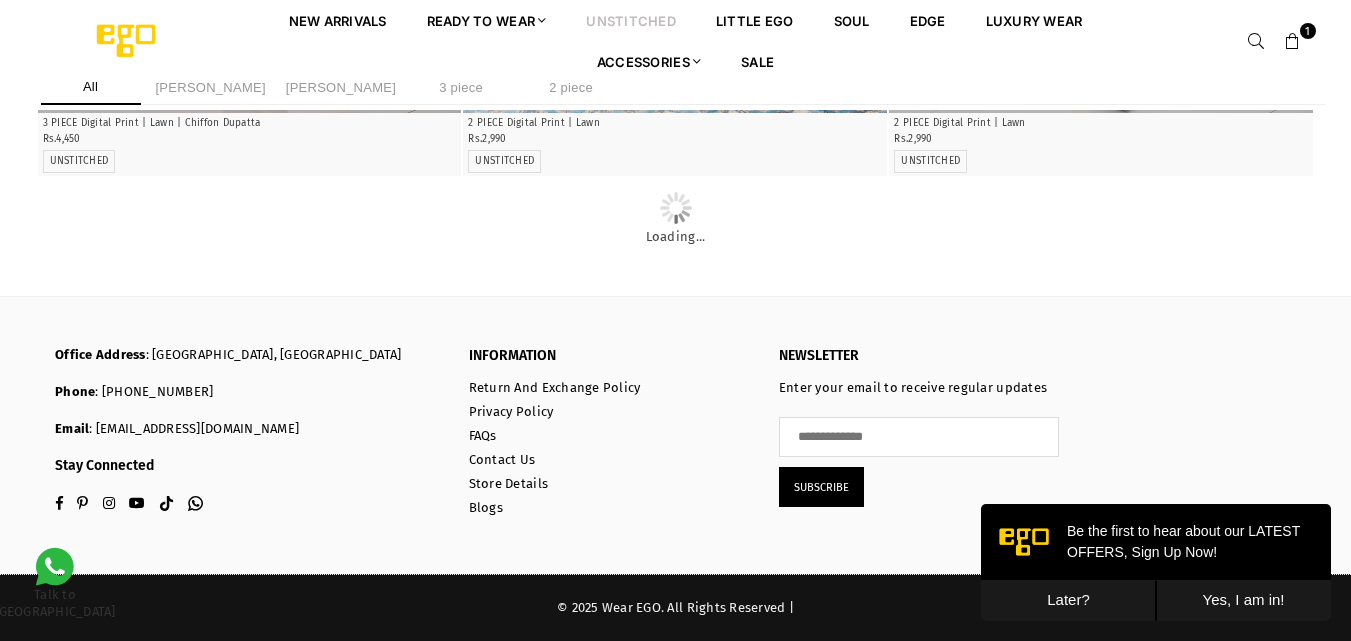 click at bounding box center (250, -205) 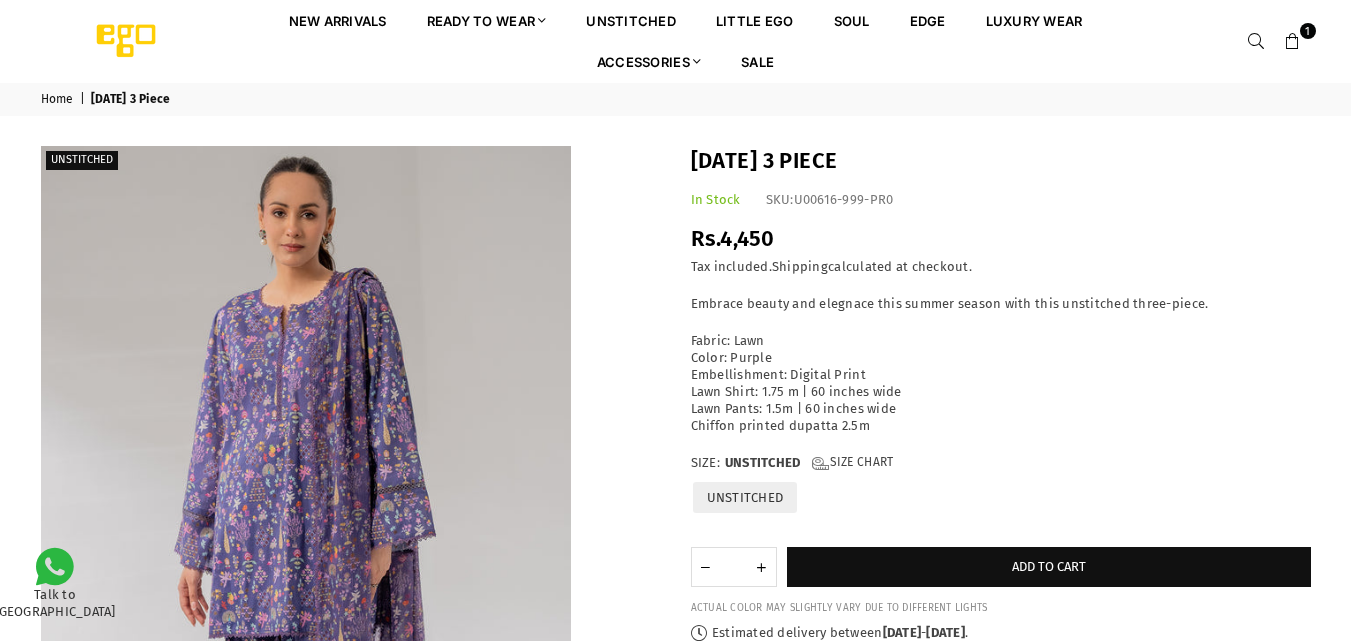scroll, scrollTop: 0, scrollLeft: 0, axis: both 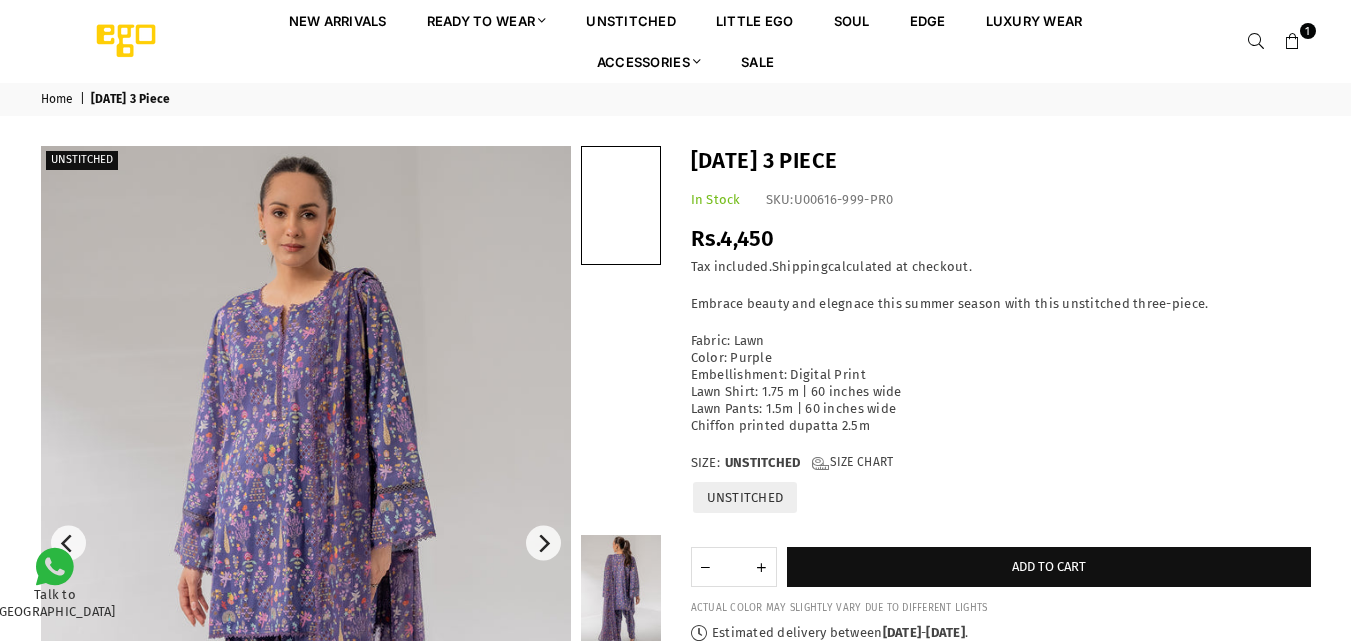 click at bounding box center [306, 543] 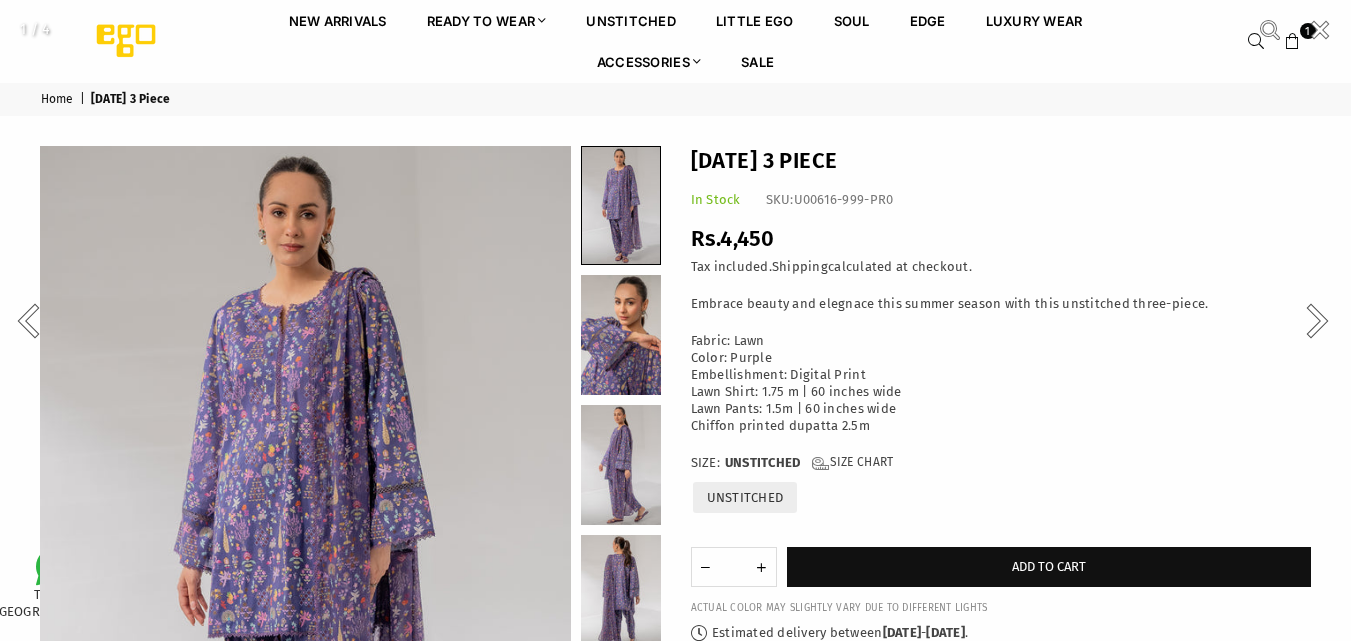 scroll, scrollTop: 0, scrollLeft: 0, axis: both 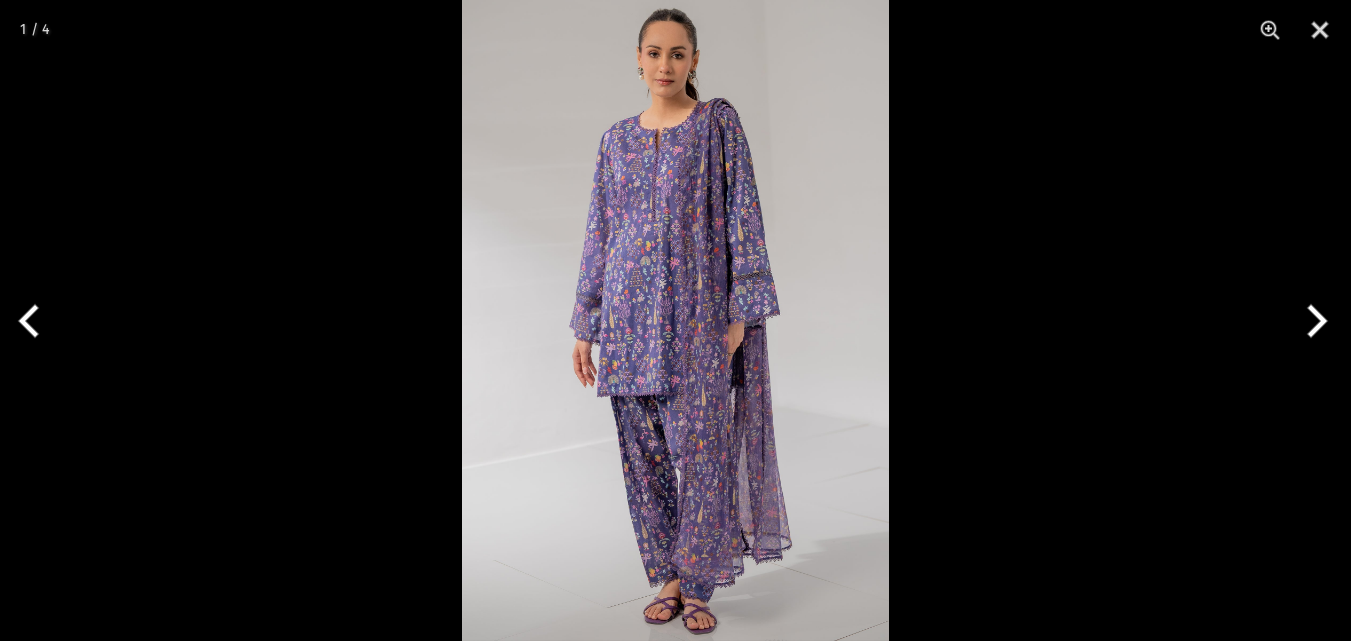 click at bounding box center [675, 320] 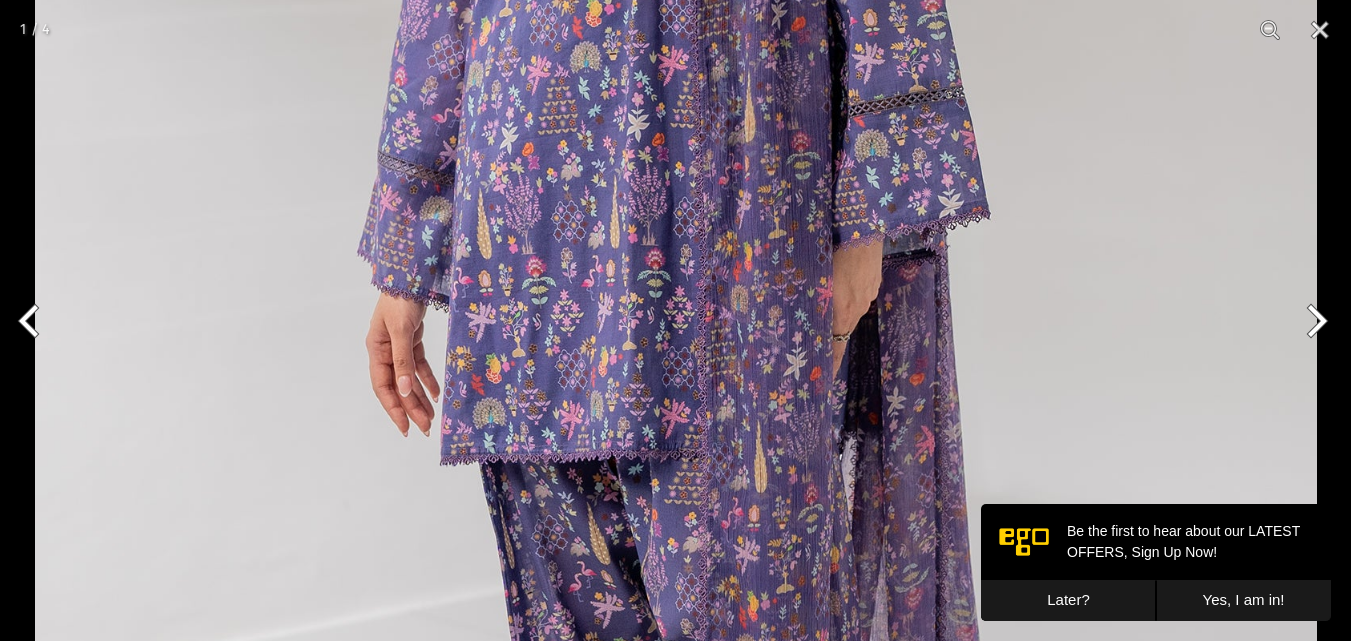 scroll, scrollTop: 0, scrollLeft: 0, axis: both 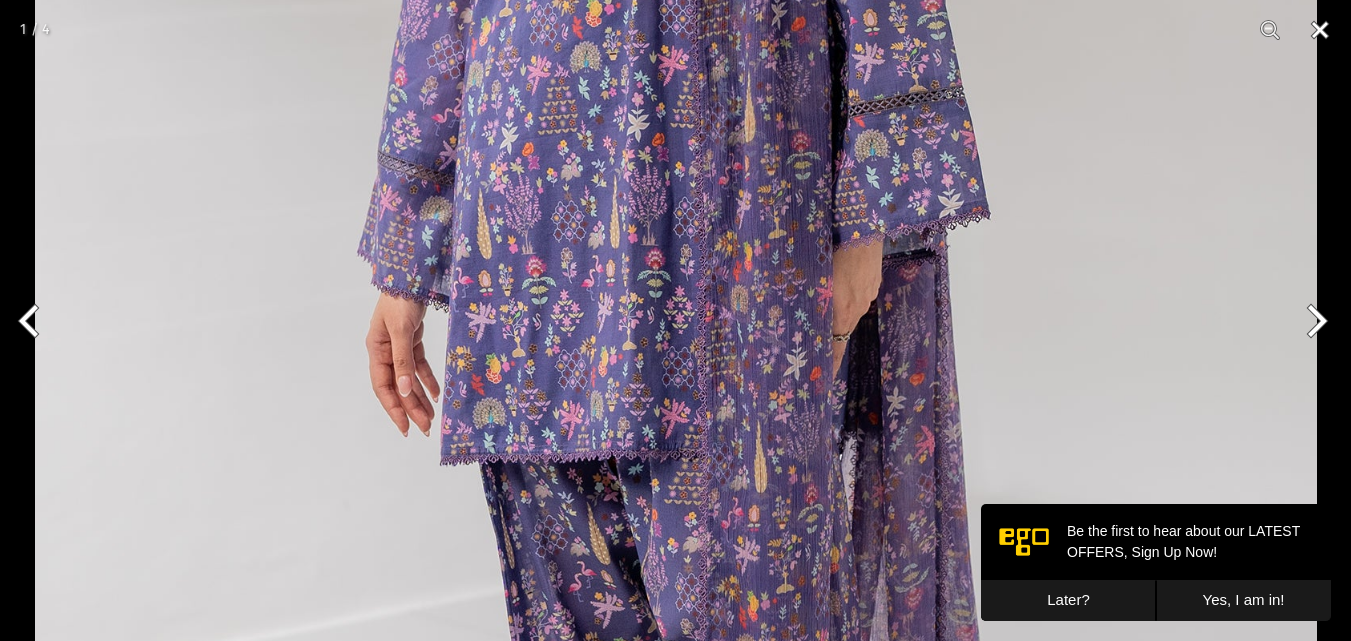 click at bounding box center [1320, 30] 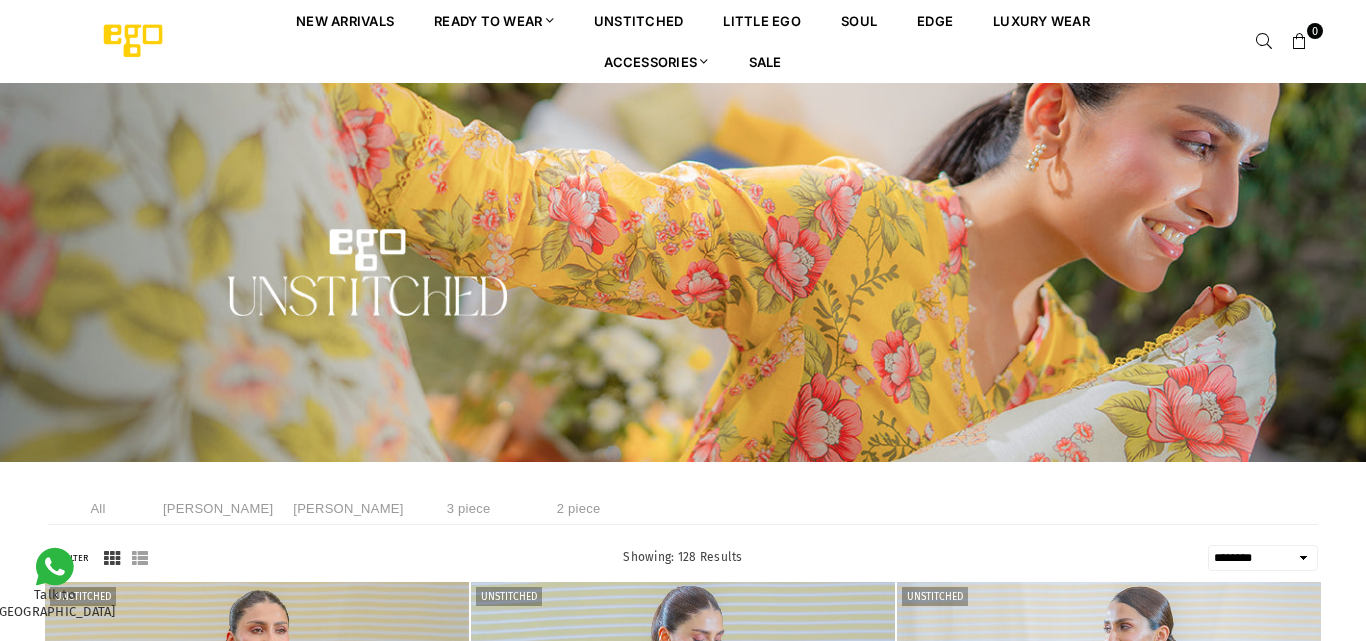 select on "******" 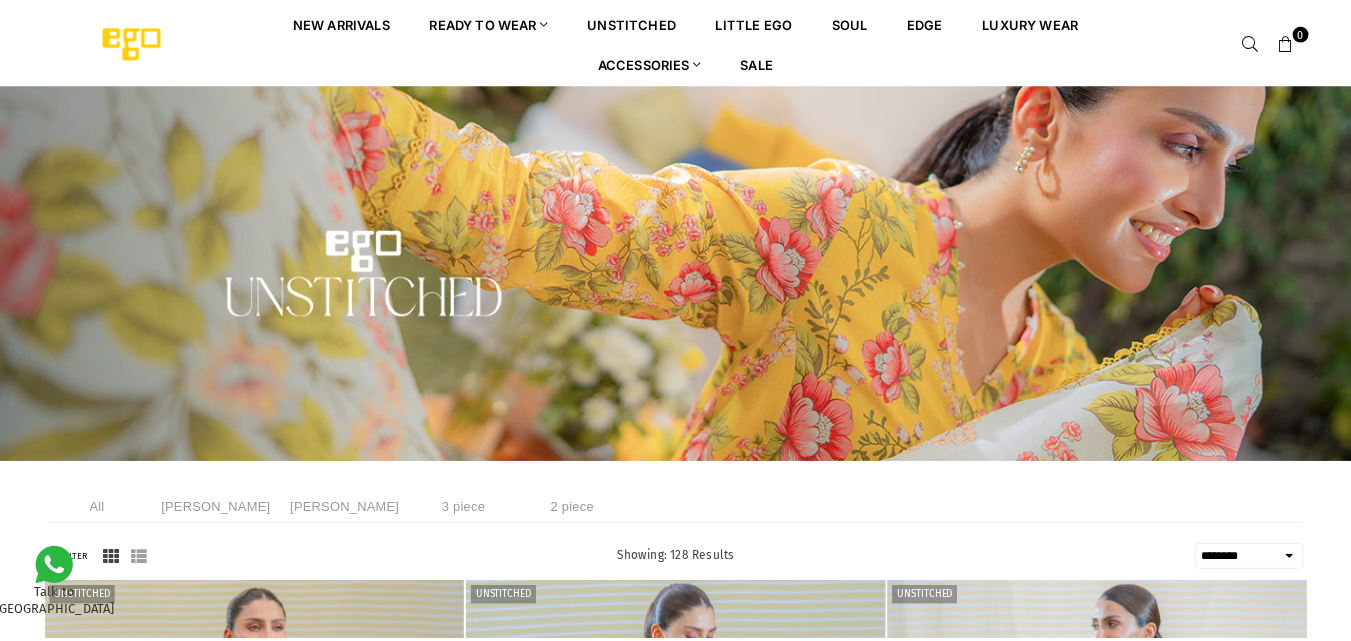 scroll, scrollTop: 0, scrollLeft: 0, axis: both 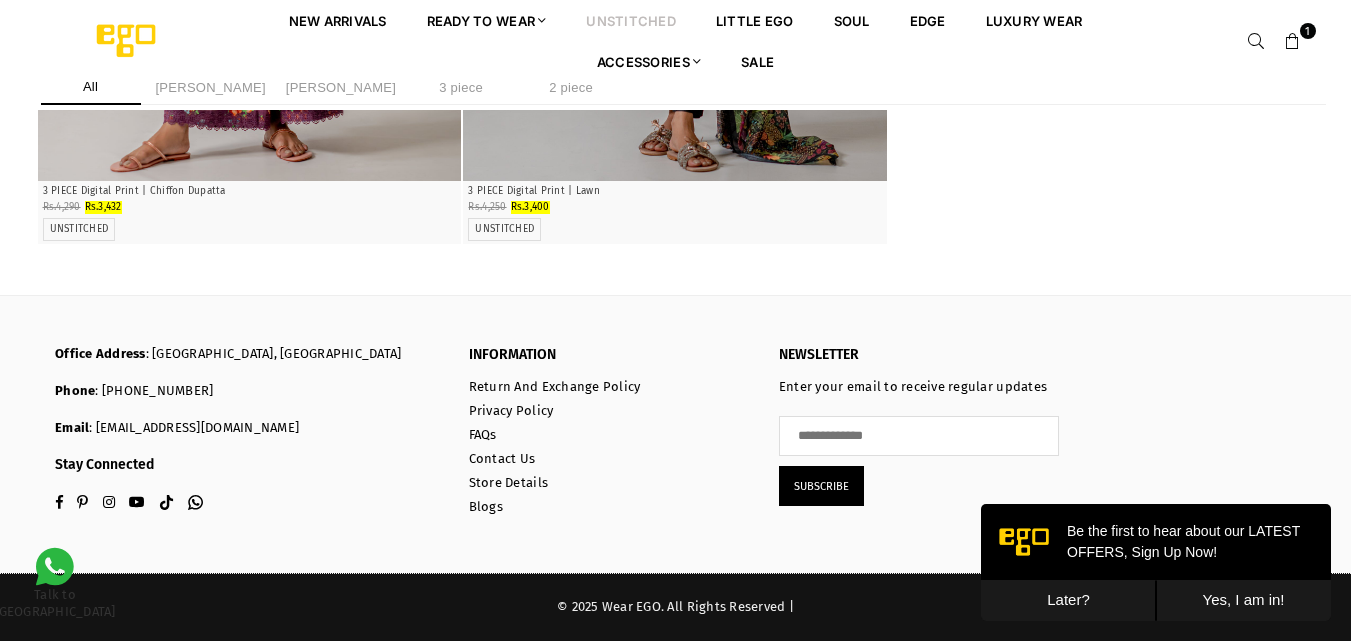 click at bounding box center (250, -2240) 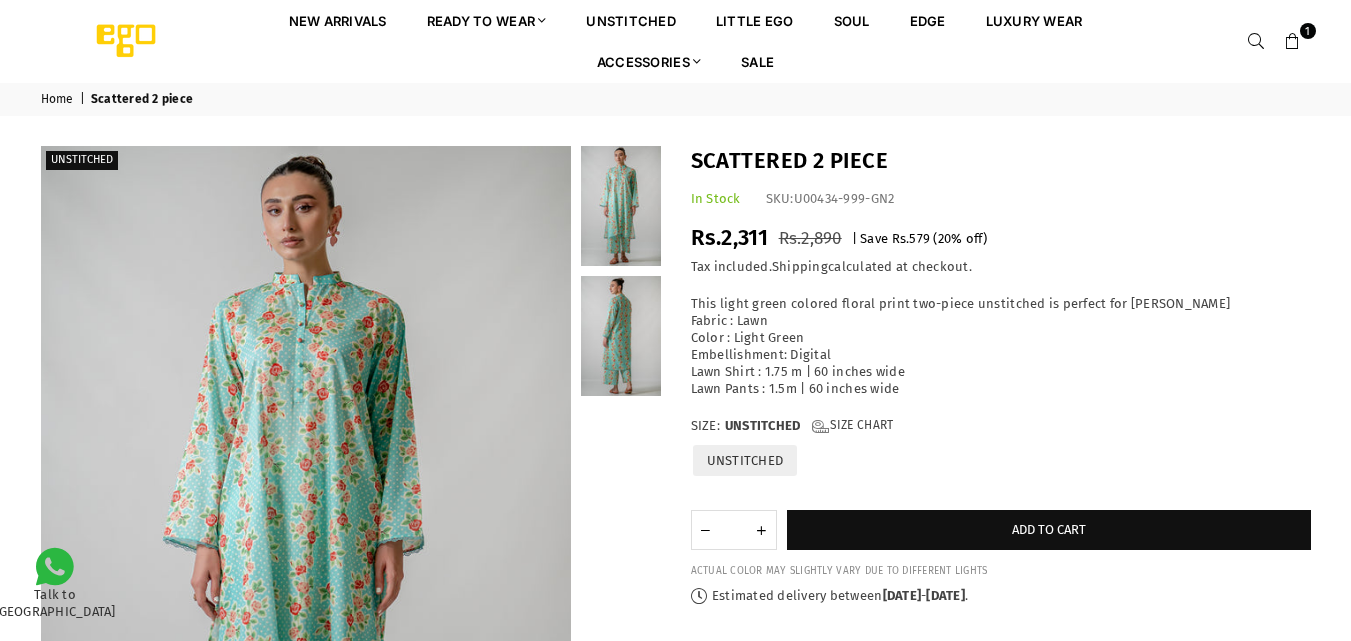 scroll, scrollTop: 0, scrollLeft: 0, axis: both 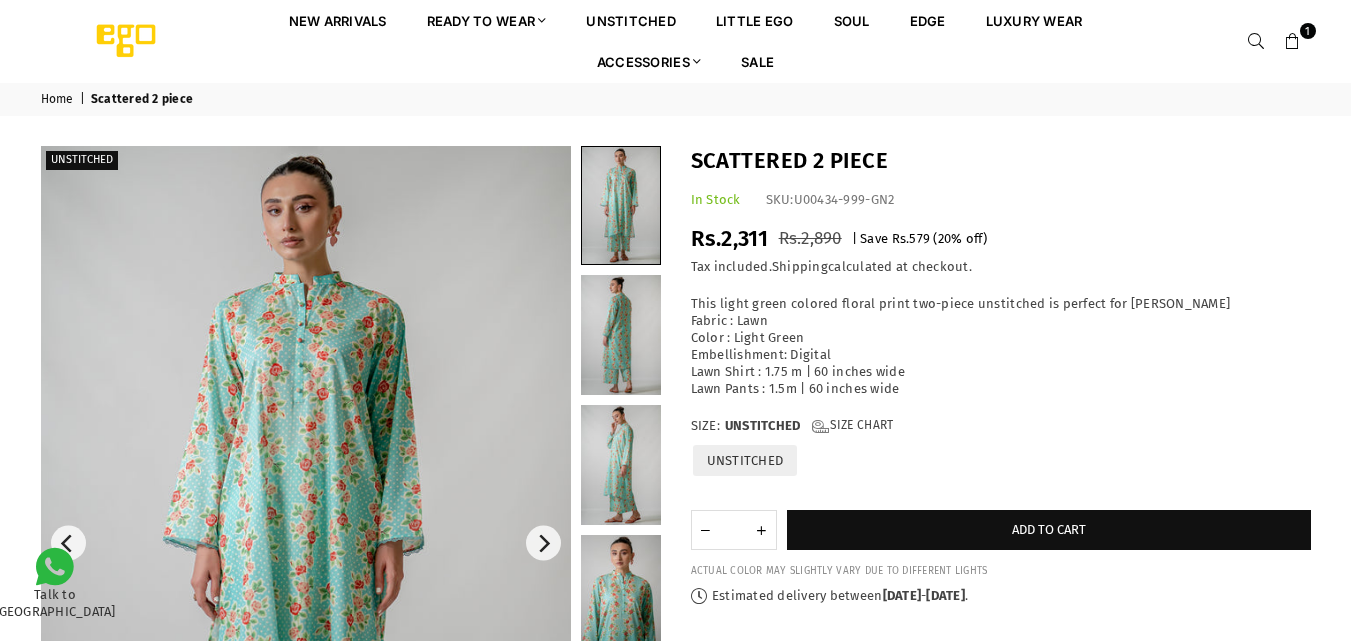 click at bounding box center (306, 543) 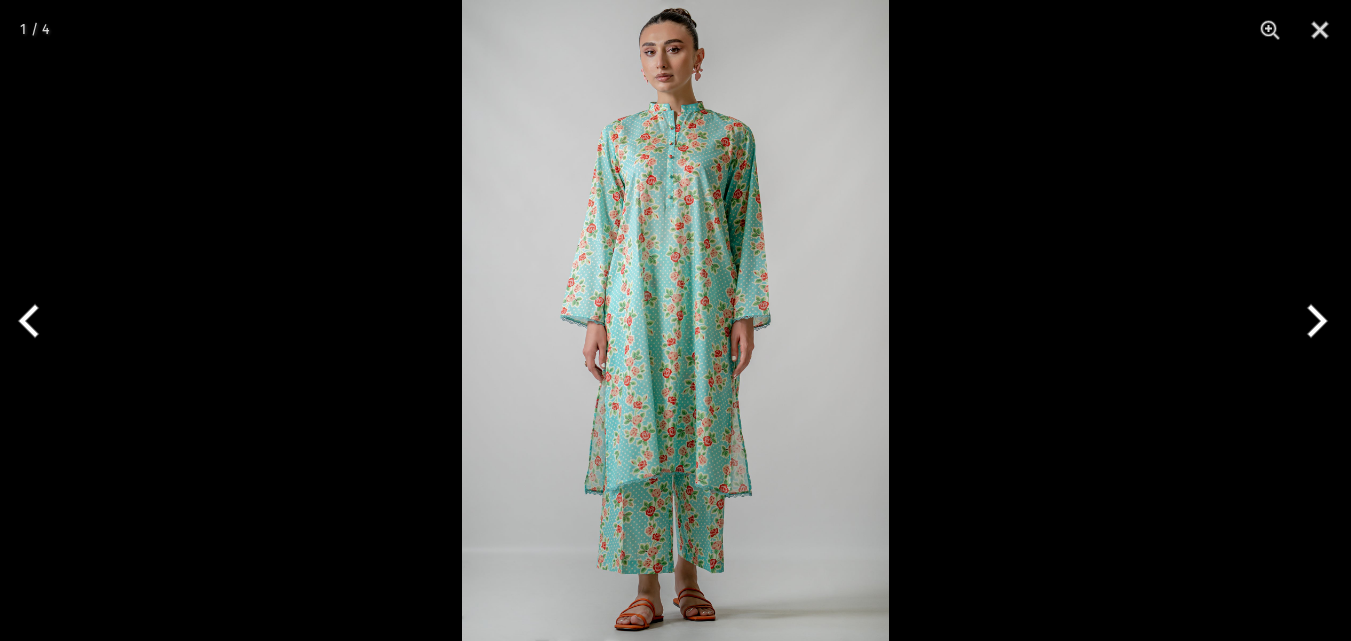 click at bounding box center (675, 320) 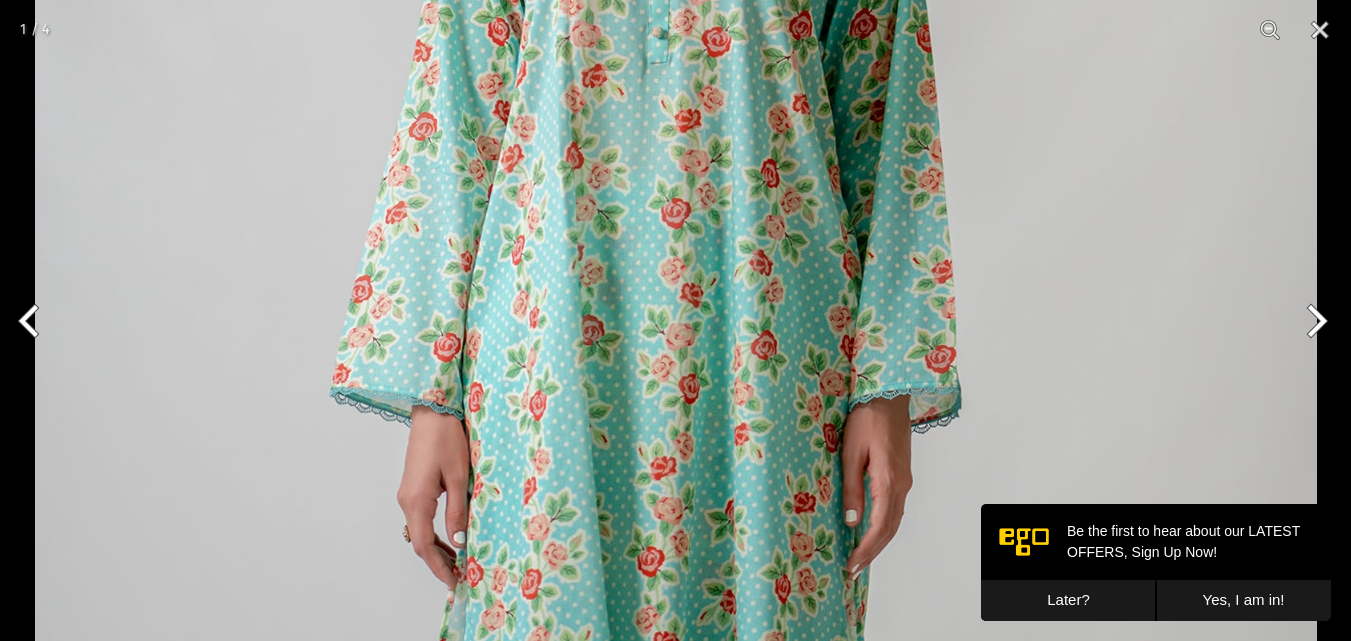 scroll, scrollTop: 0, scrollLeft: 0, axis: both 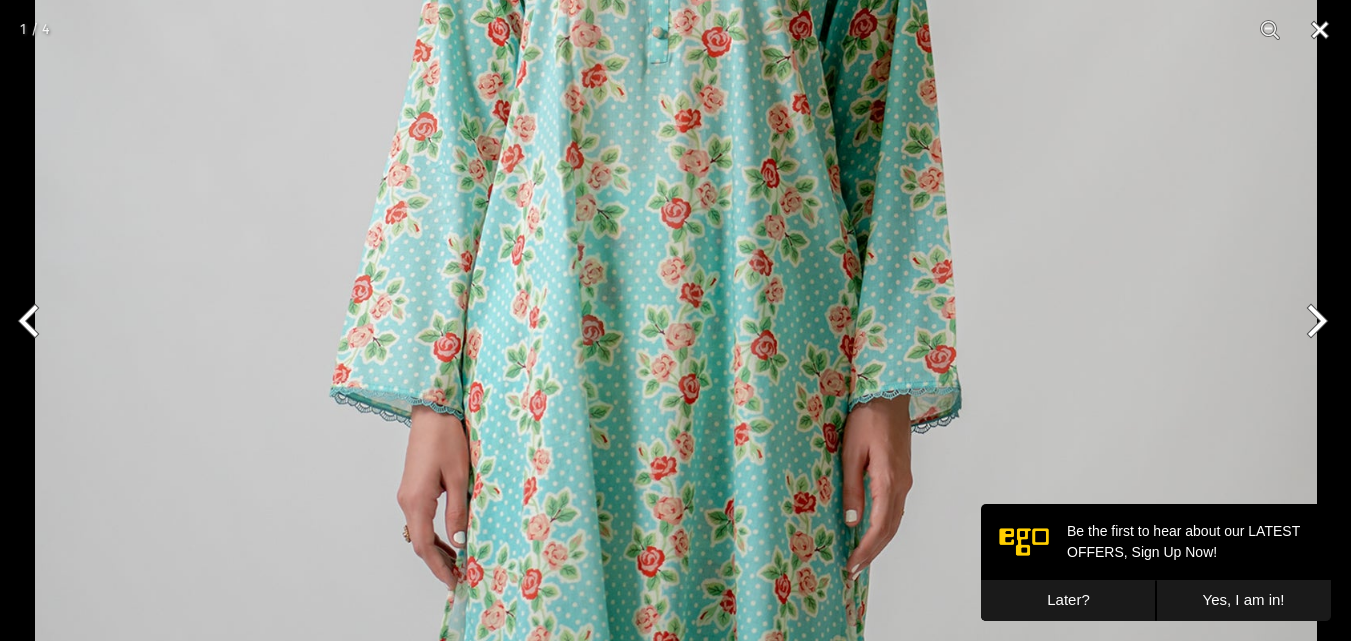 click at bounding box center [1320, 30] 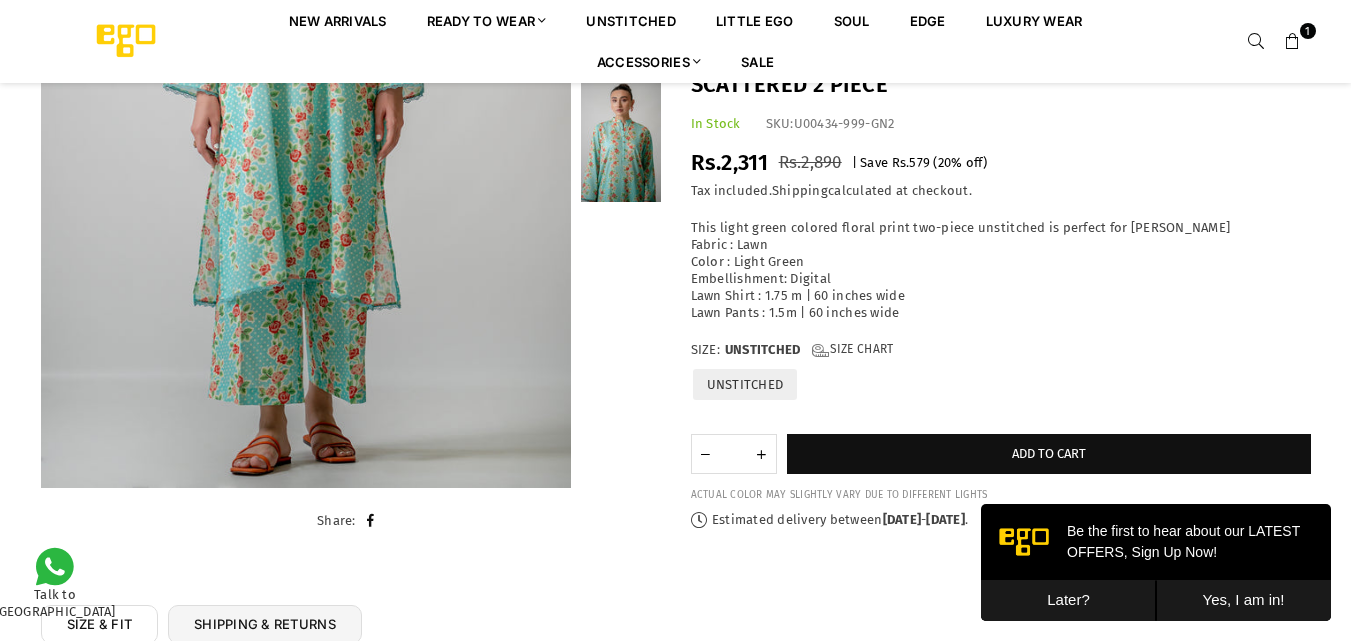 scroll, scrollTop: 324, scrollLeft: 0, axis: vertical 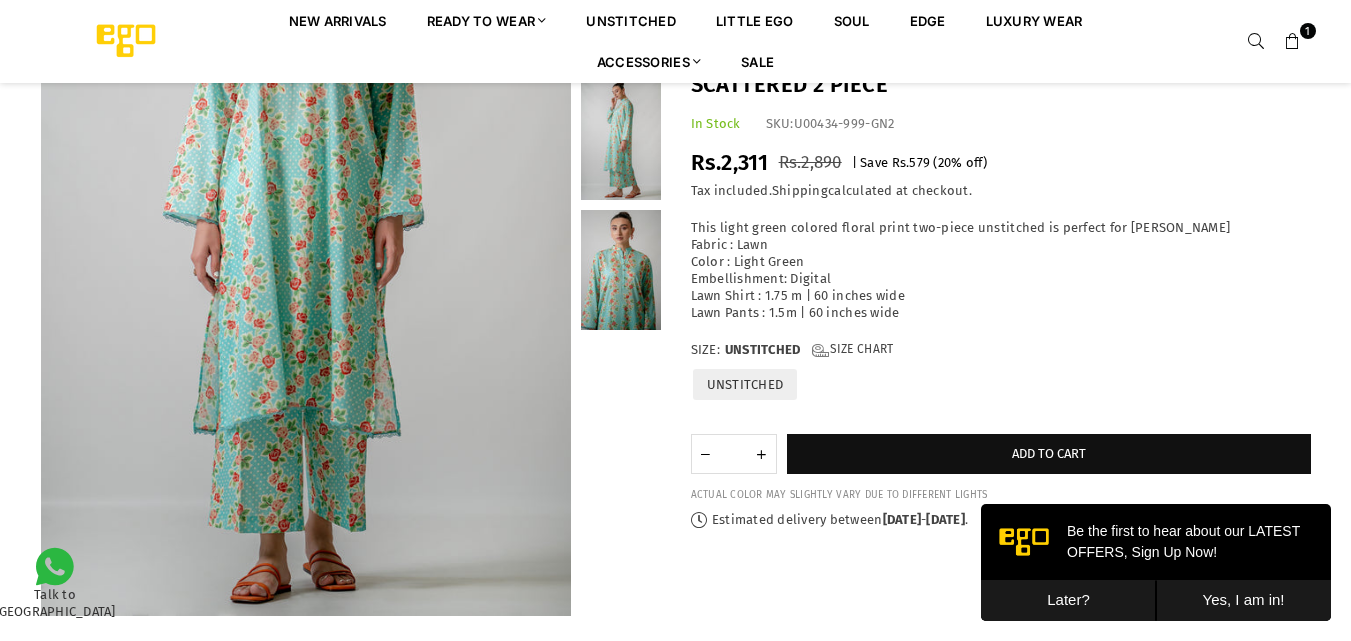 click at bounding box center [1293, 42] 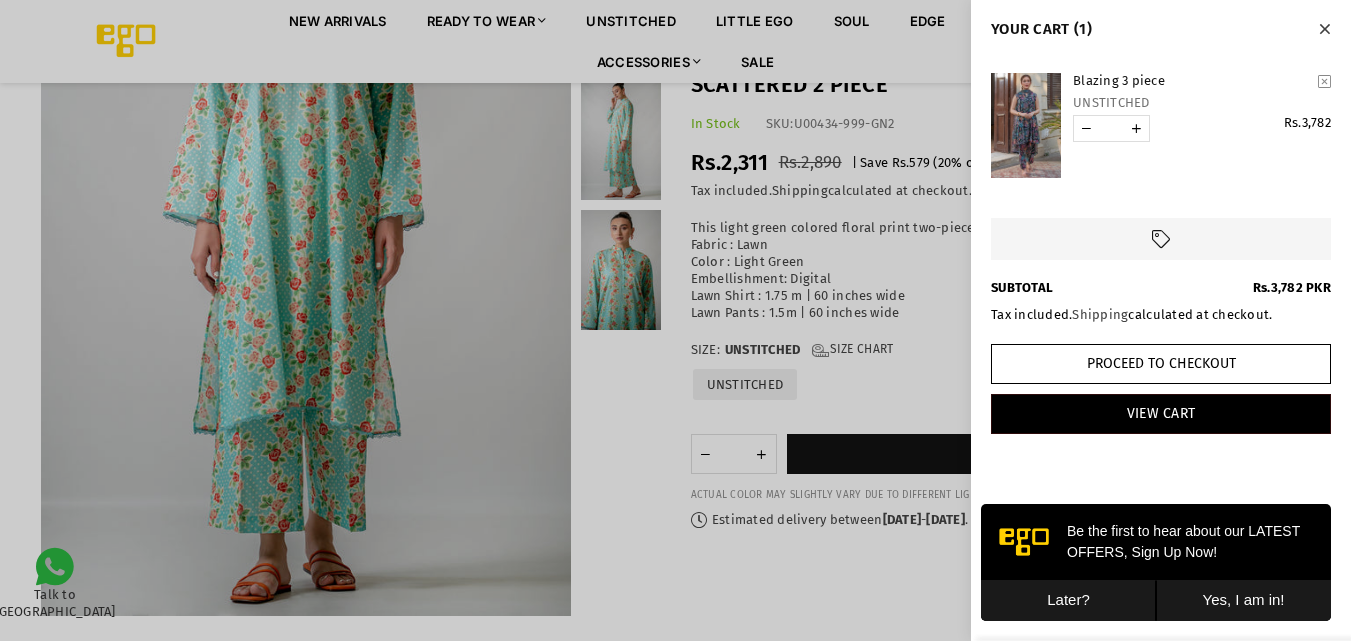 click on "Later?" at bounding box center (1068, 600) 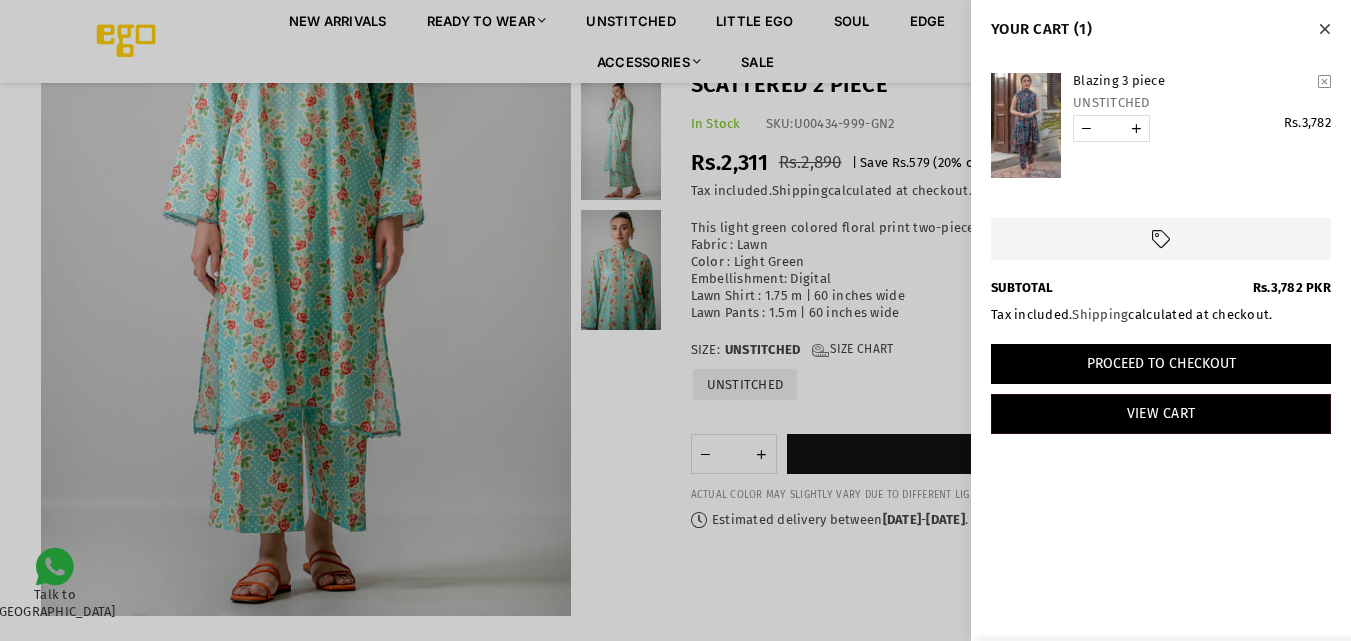 click on "Proceed to Checkout" at bounding box center (1161, 364) 